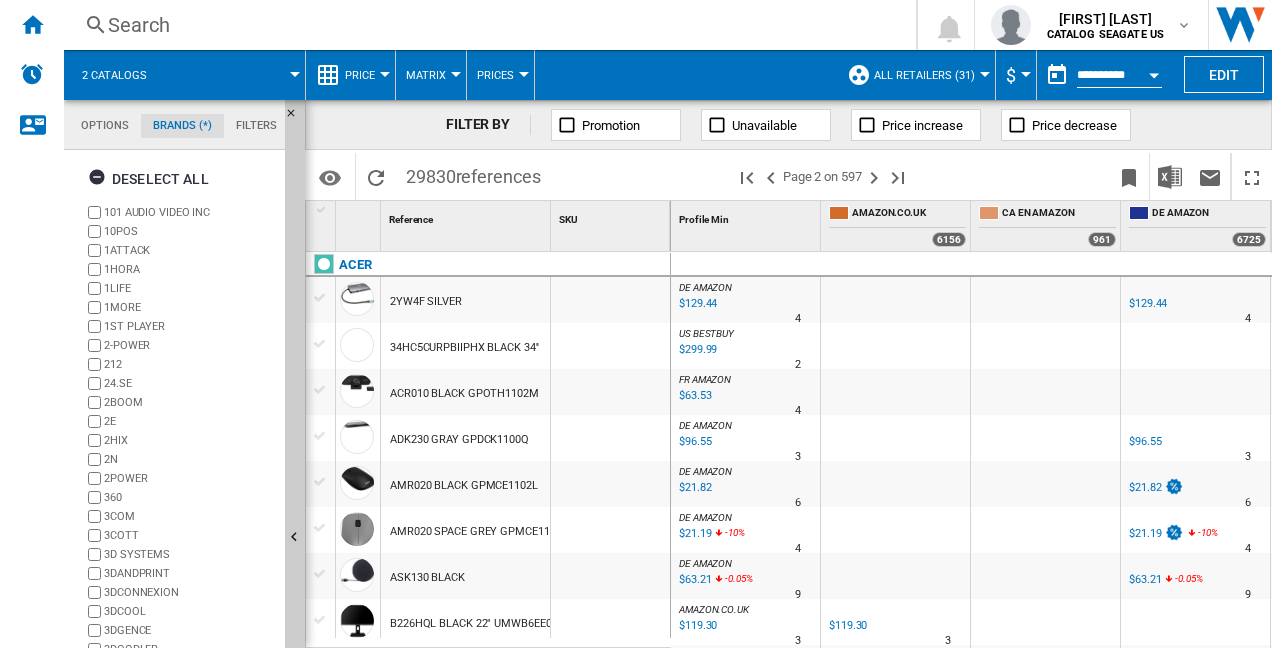 scroll, scrollTop: 0, scrollLeft: 0, axis: both 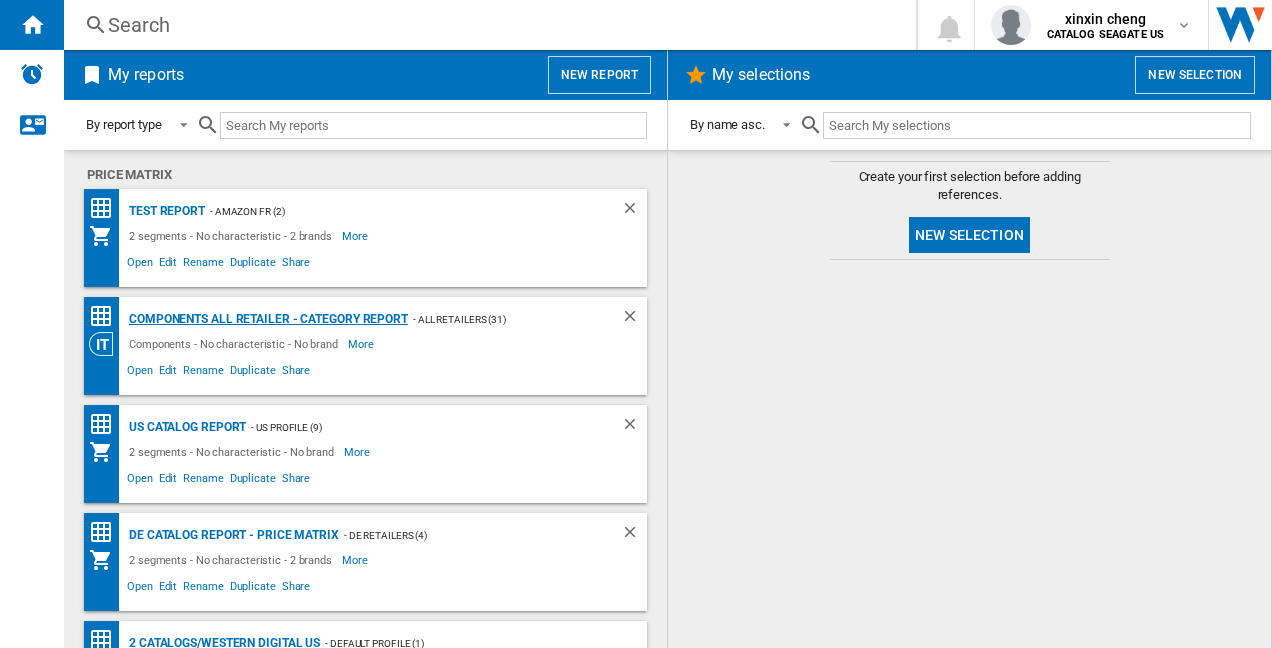 click on "Components all Retailer - Category Report" at bounding box center [164, 211] 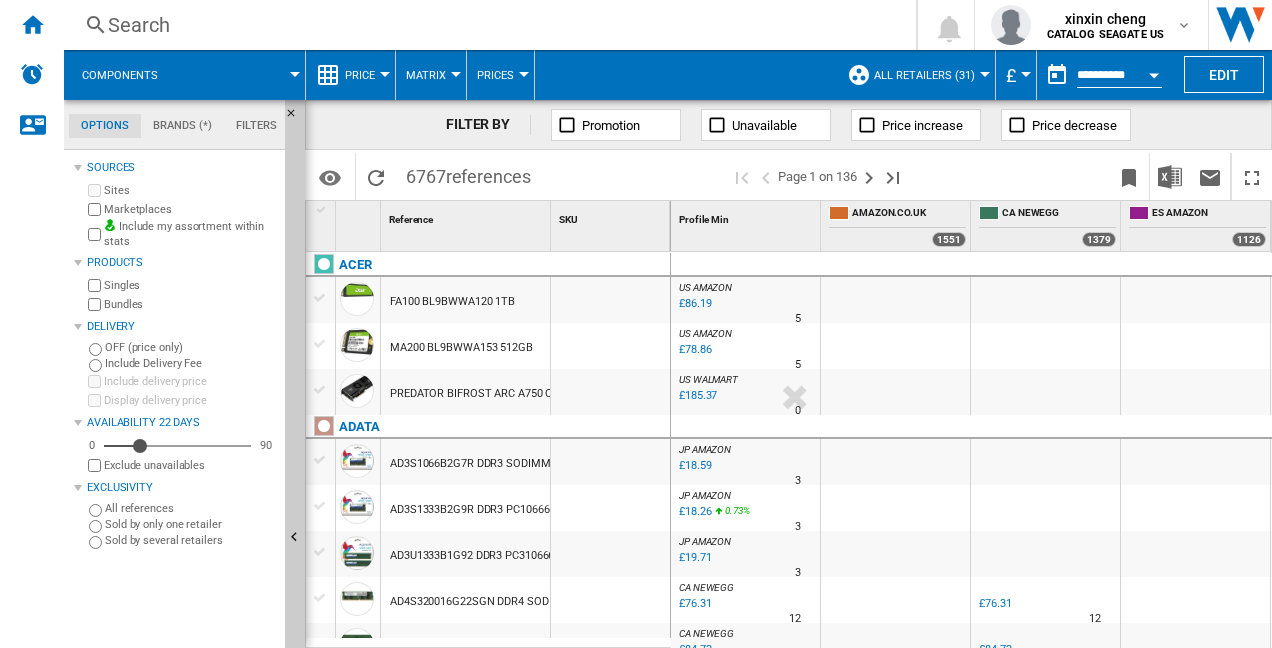 scroll, scrollTop: 0, scrollLeft: 30, axis: horizontal 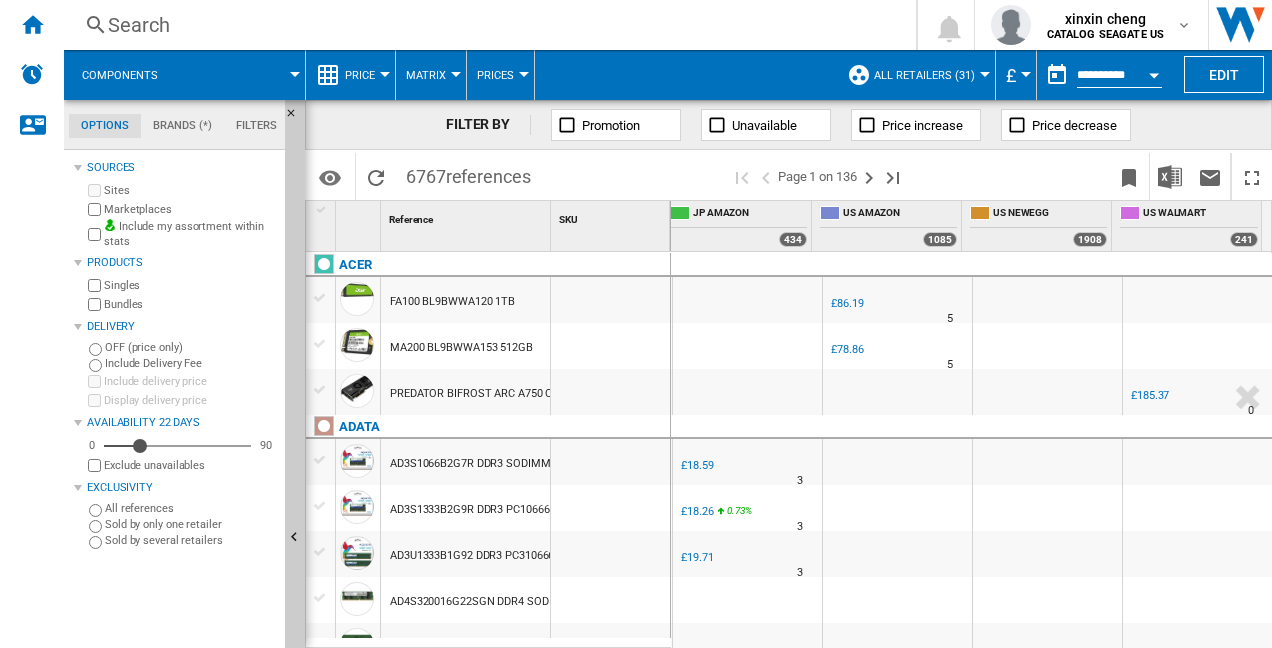 click on "All Retailers (31)
Default profile (1)
All Retailers (31)
AMAZON (8)
amazon Fr (2)
AMER (9)
CA (4)
DE Retailers (4)
EU Profile (4)
Japan Retailers (4)
Missing (3)
P2 (10)
Title (8)
top 5 (6)
TOUS (1)
UK profile (3)
UK TEST1 (4)
US Profile (9)
USA (4)
Edit "All Retailers"..." at bounding box center (916, 75) 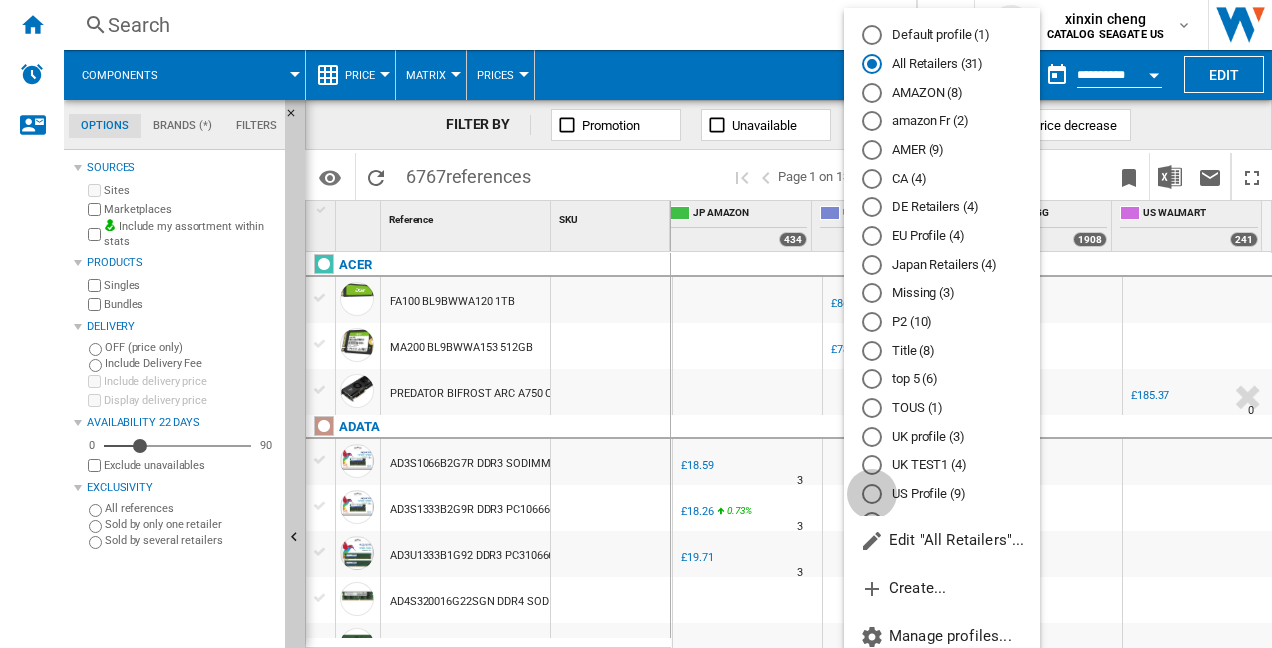 click at bounding box center (872, 494) 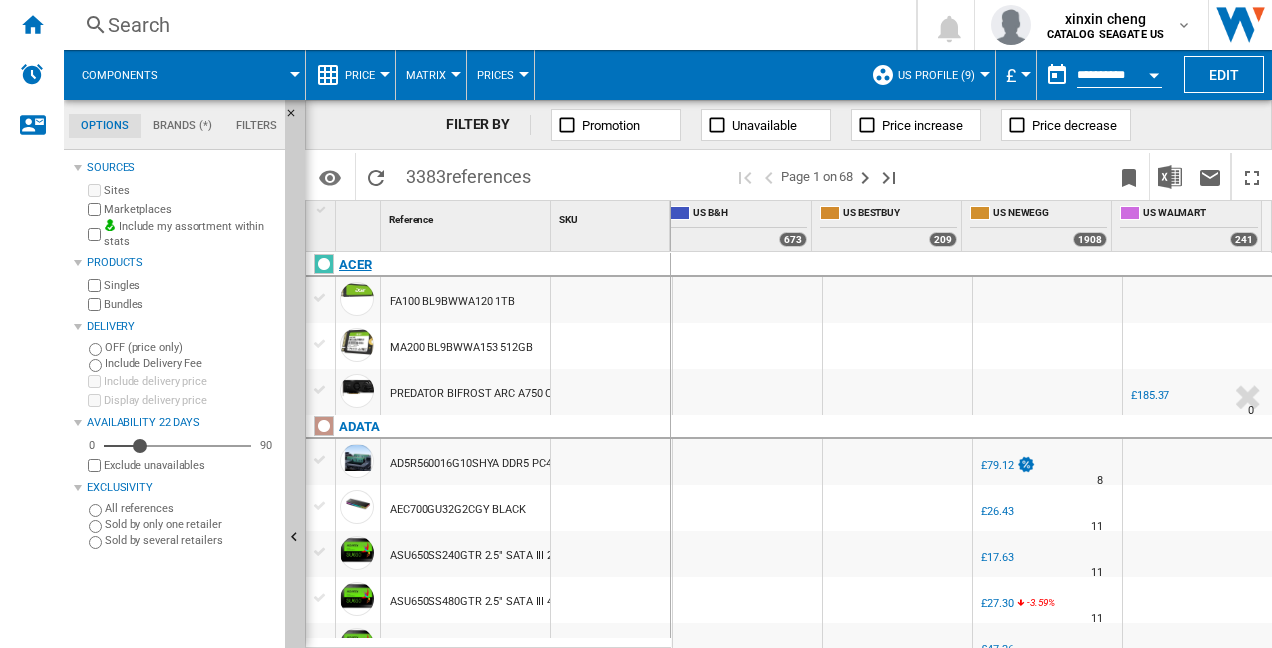 click at bounding box center [324, 264] 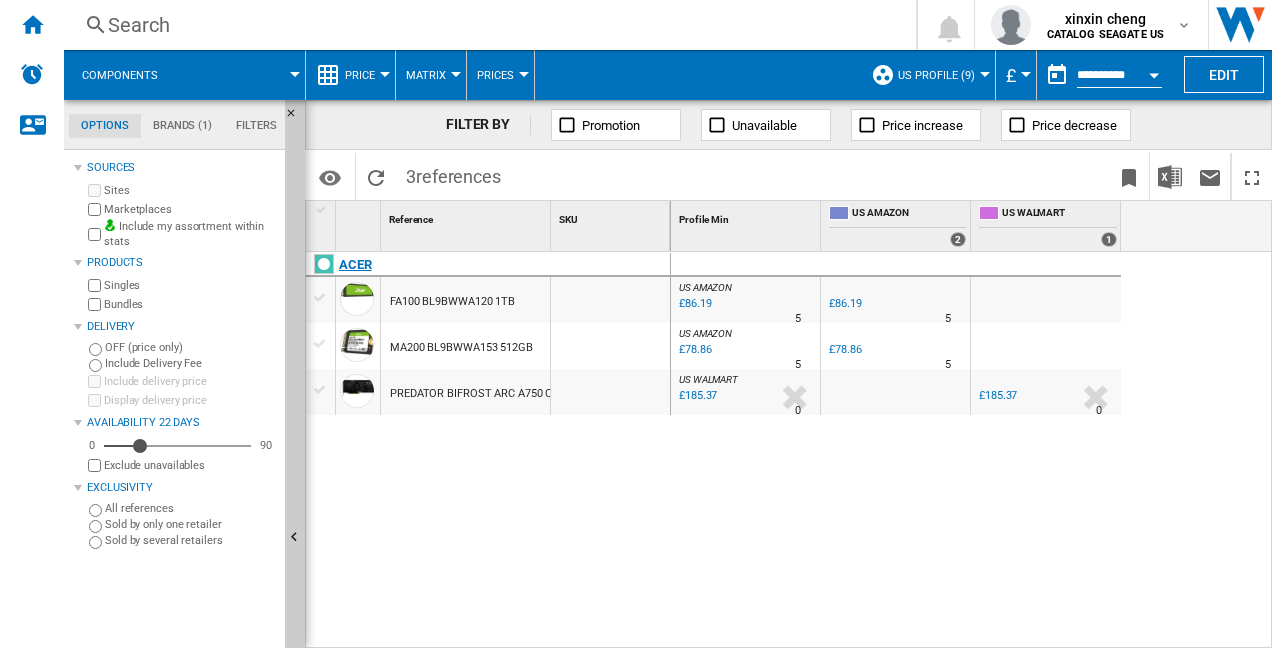 click at bounding box center [324, 264] 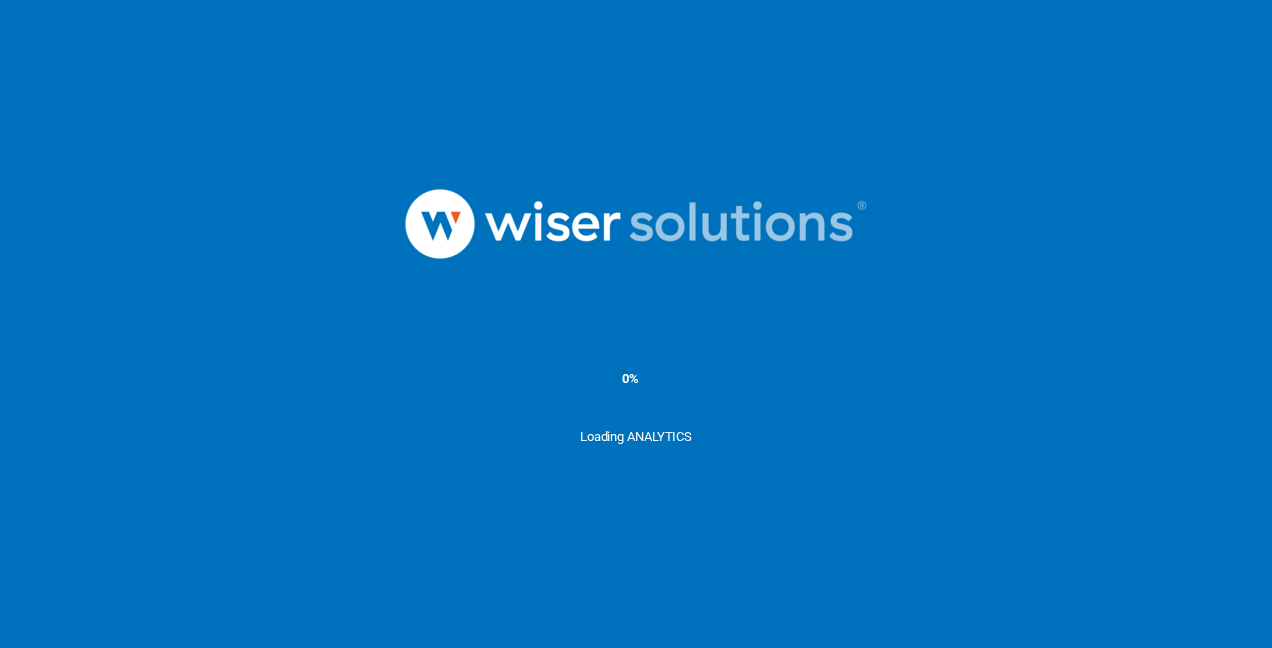 scroll, scrollTop: 0, scrollLeft: 0, axis: both 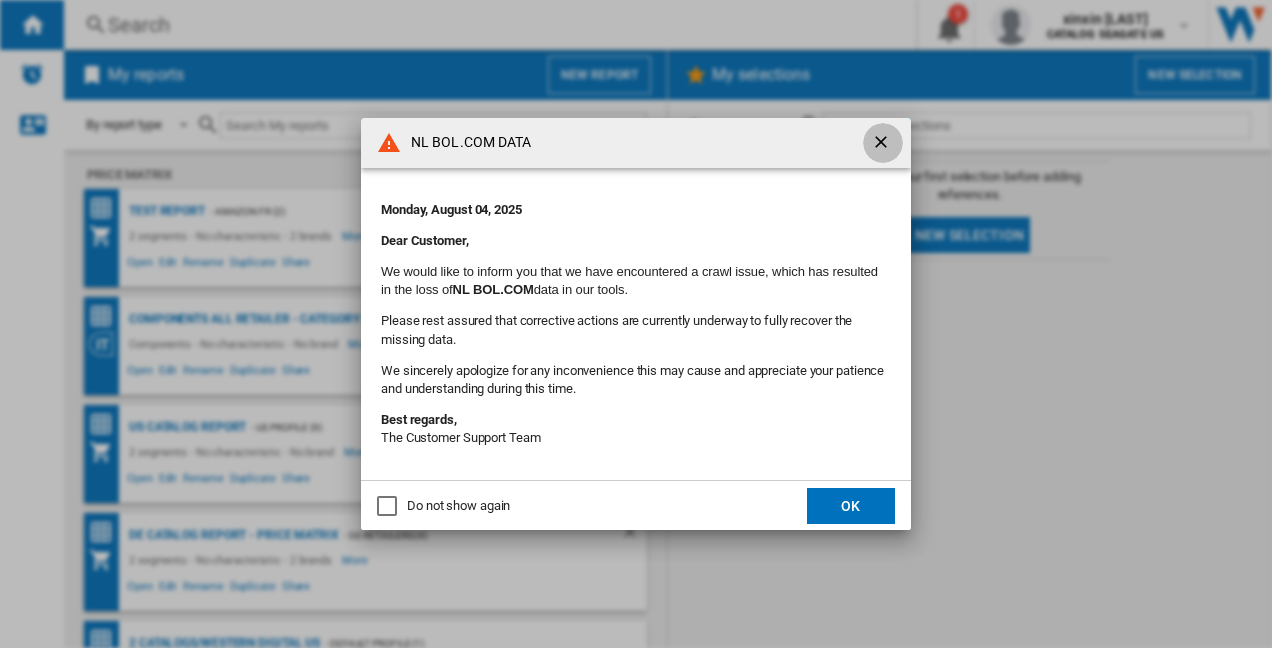 click at bounding box center (883, 144) 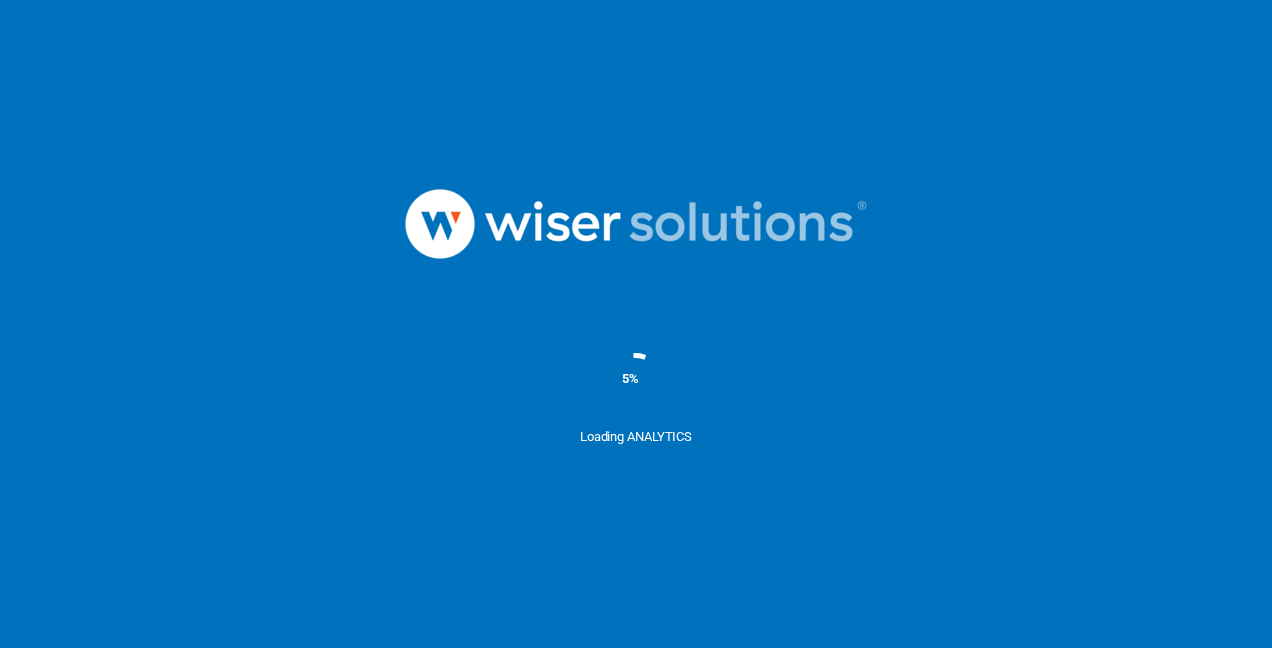 scroll, scrollTop: 0, scrollLeft: 0, axis: both 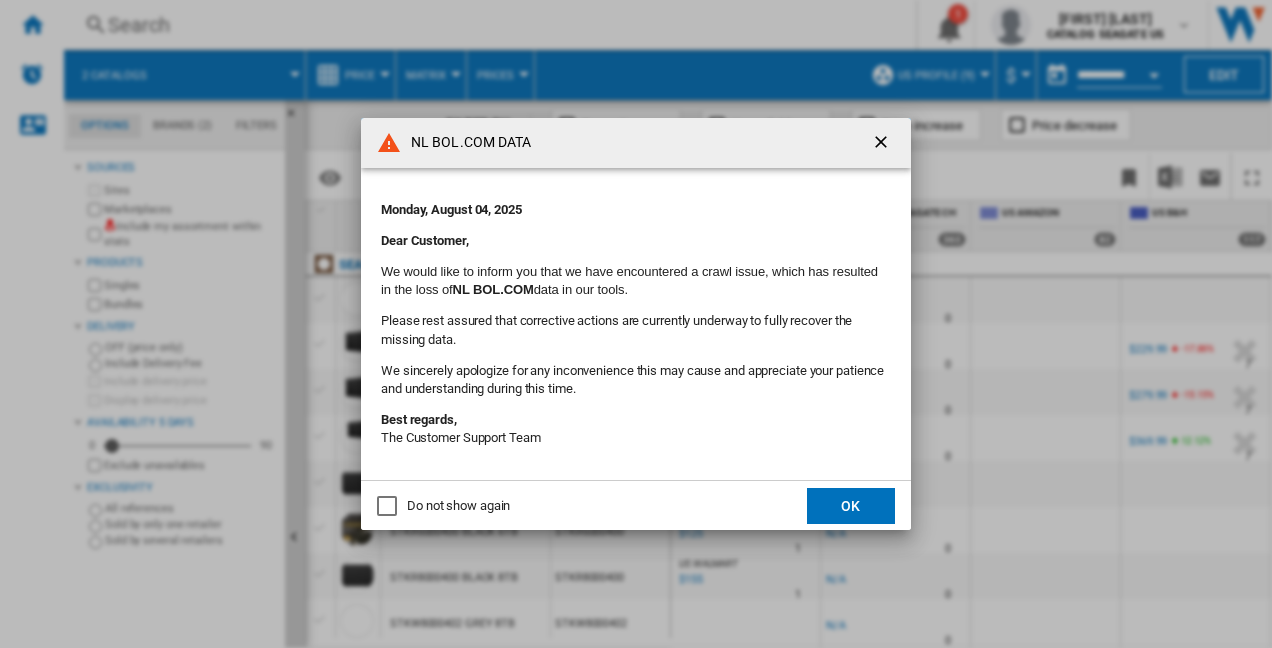 click at bounding box center [883, 144] 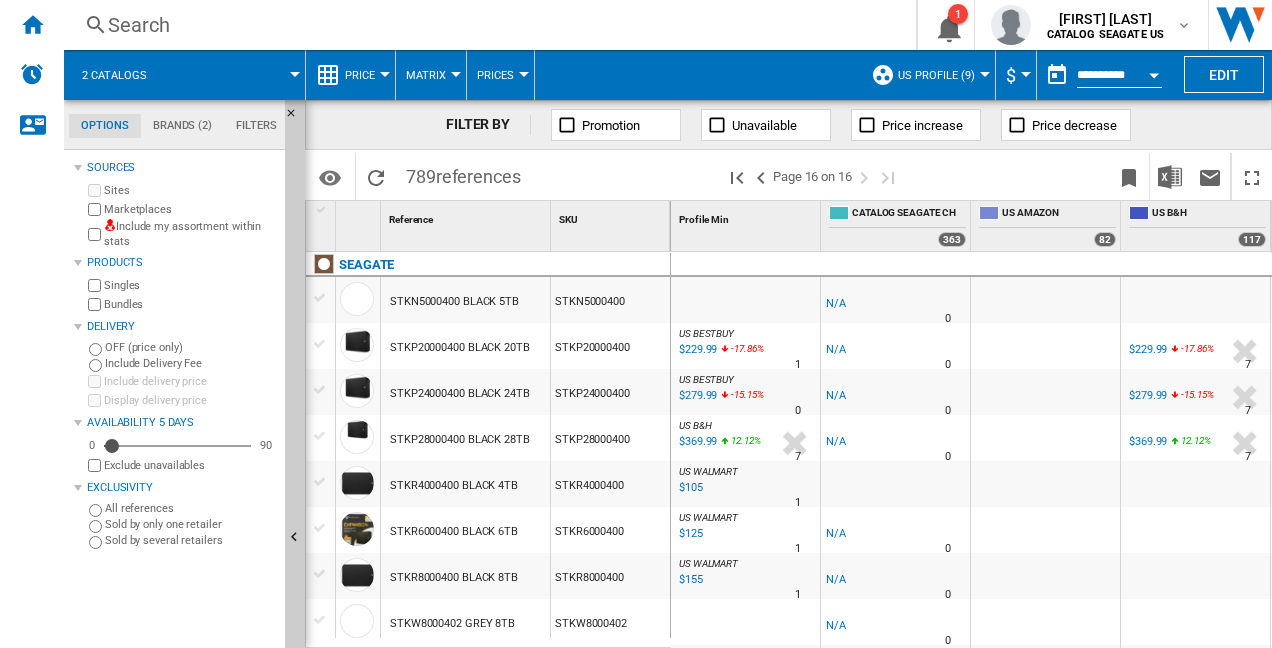 scroll, scrollTop: 100, scrollLeft: 0, axis: vertical 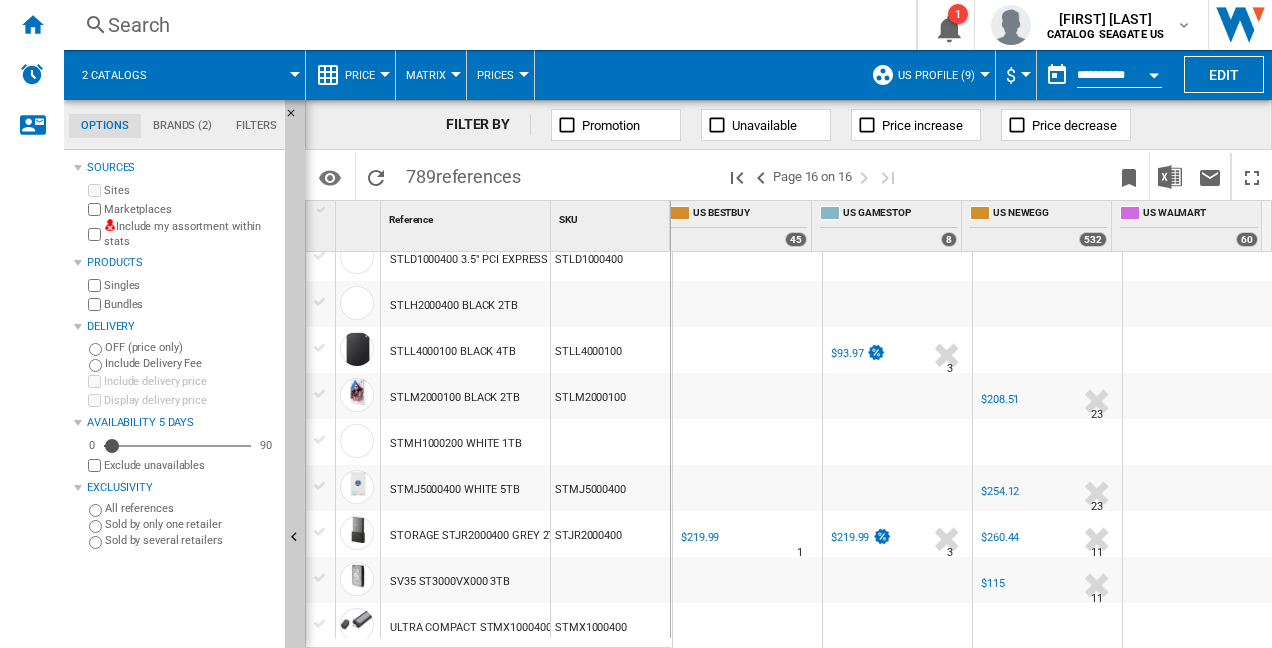 click on "$219.99" at bounding box center [850, 537] 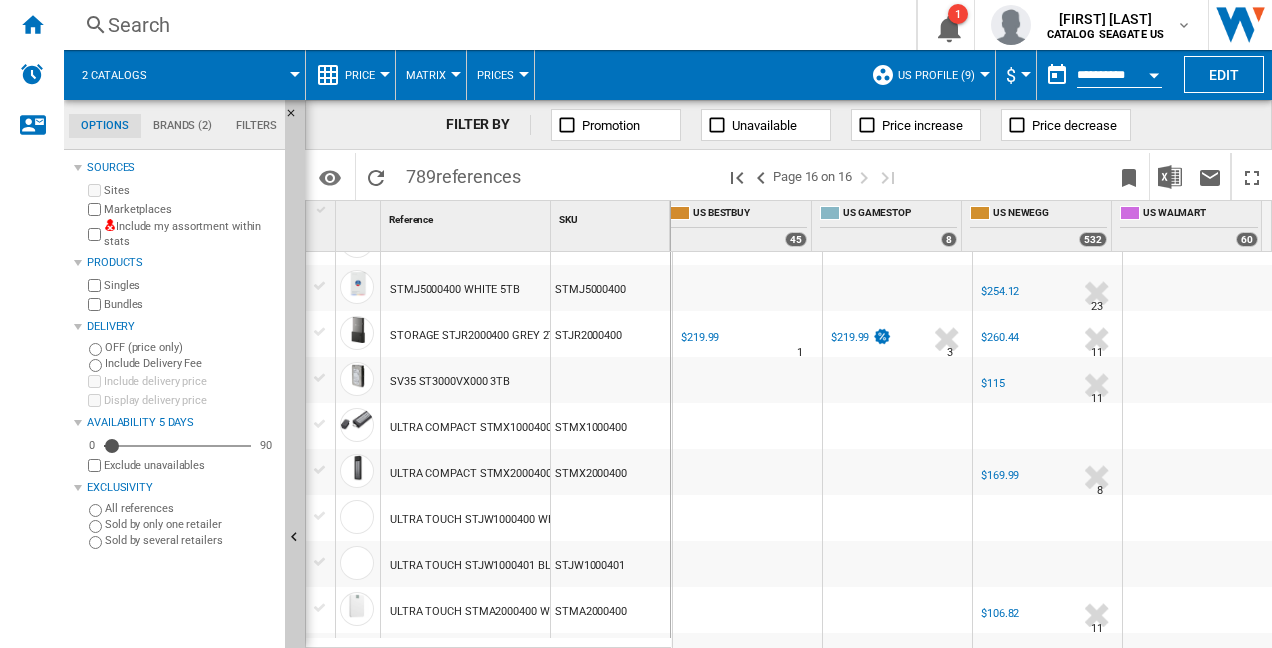 scroll, scrollTop: 1433, scrollLeft: 609, axis: both 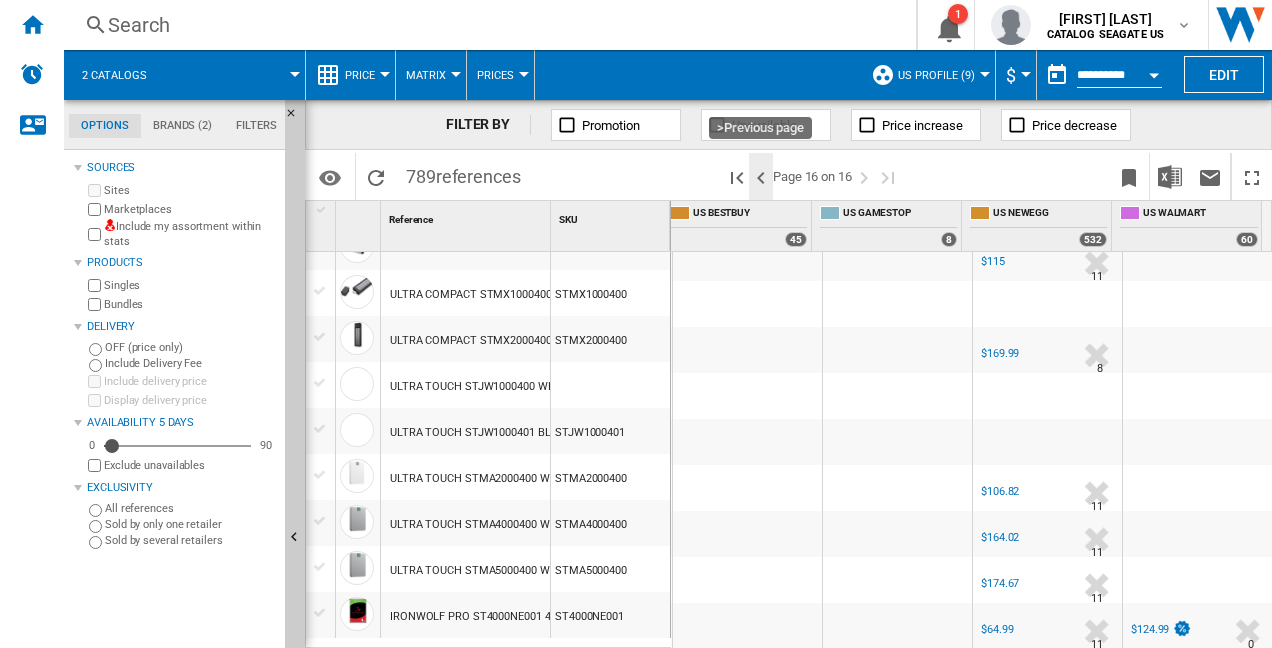 click at bounding box center (761, 178) 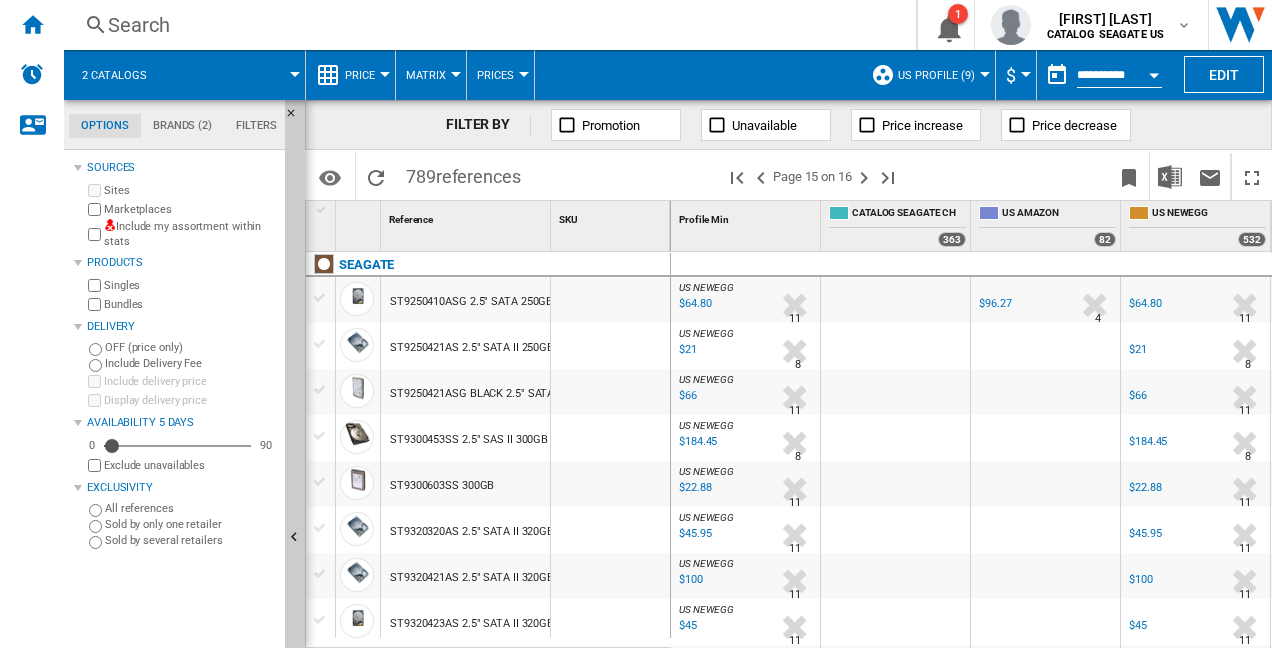 scroll, scrollTop: 0, scrollLeft: 88, axis: horizontal 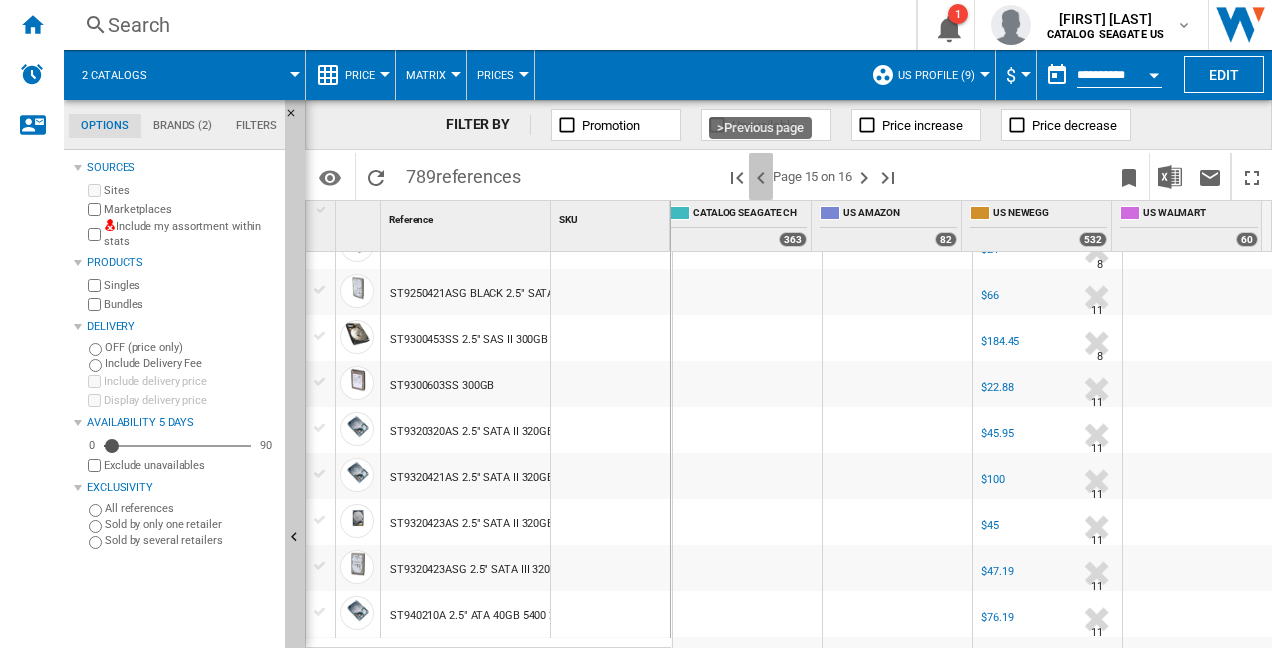 click at bounding box center [761, 178] 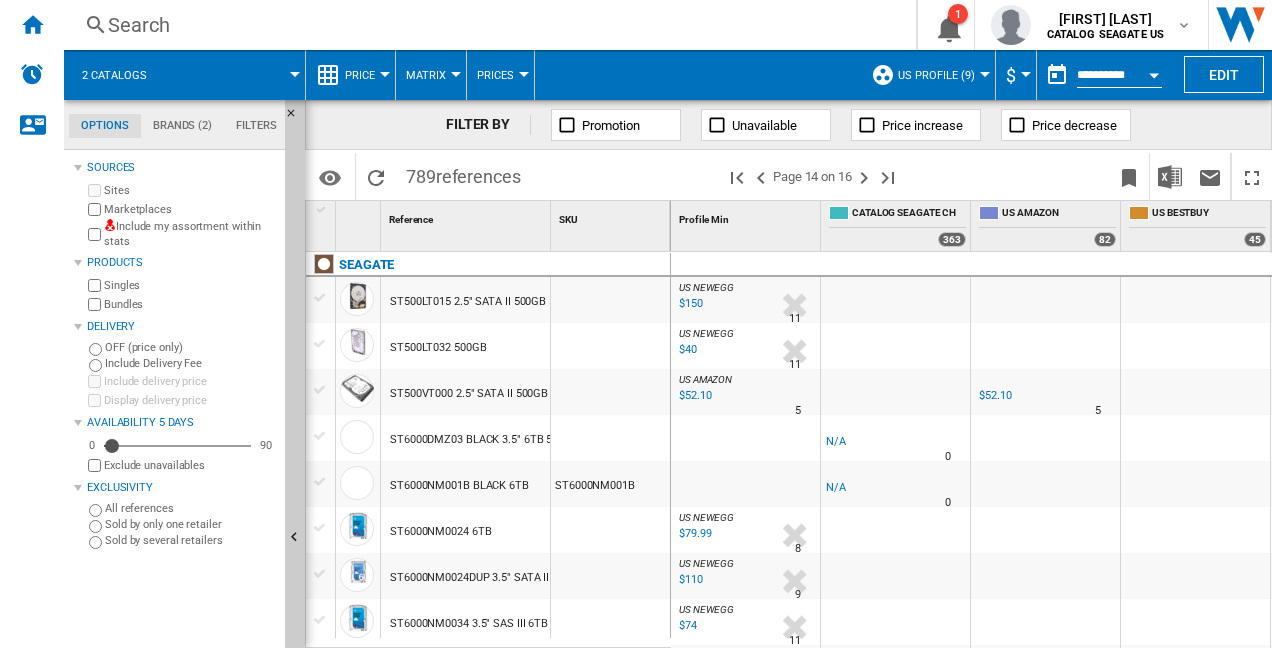 scroll, scrollTop: 0, scrollLeft: 26, axis: horizontal 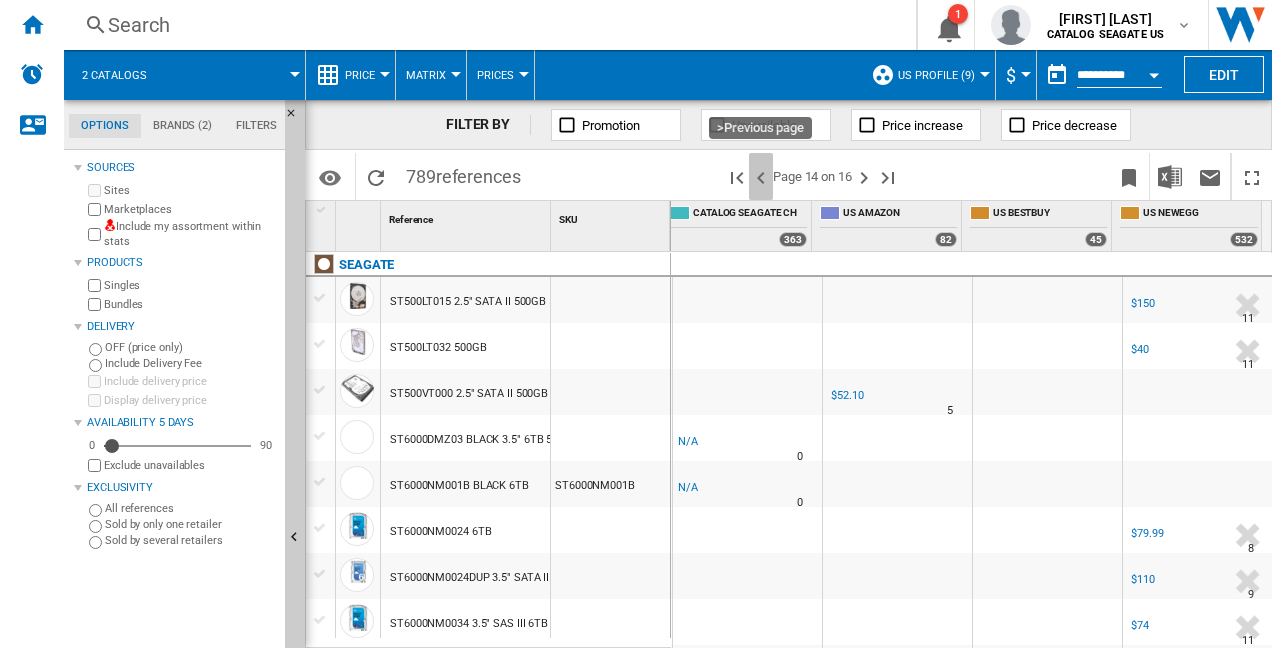 click at bounding box center [761, 178] 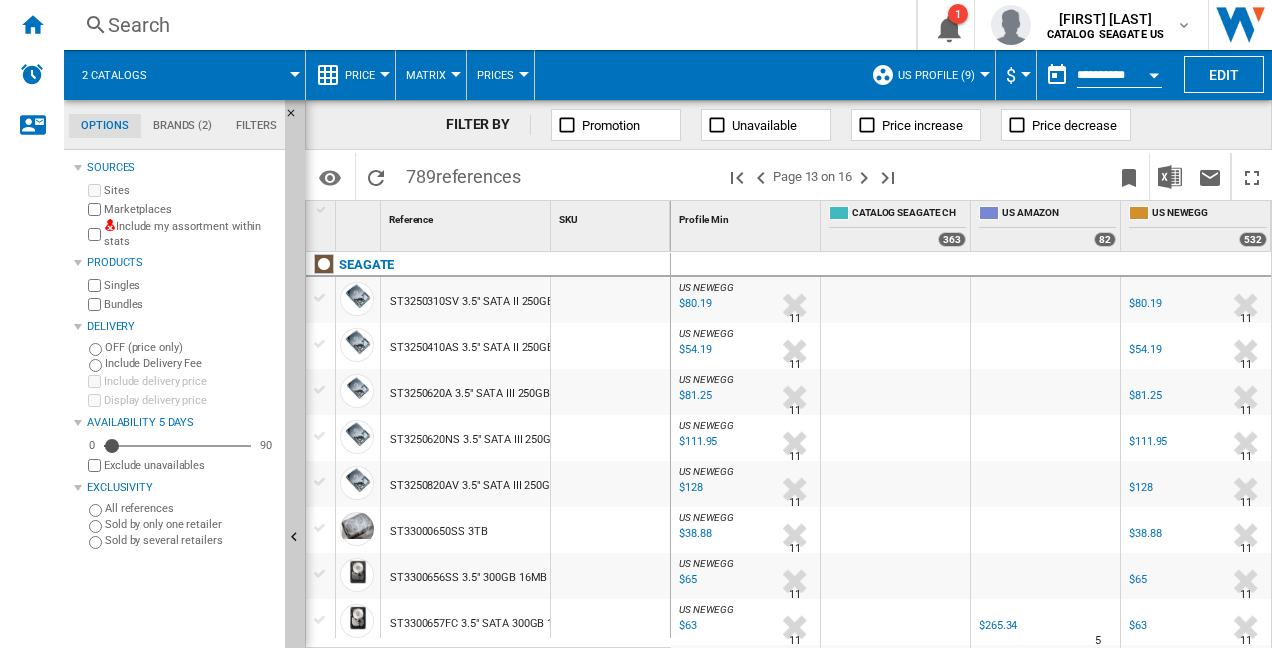 scroll 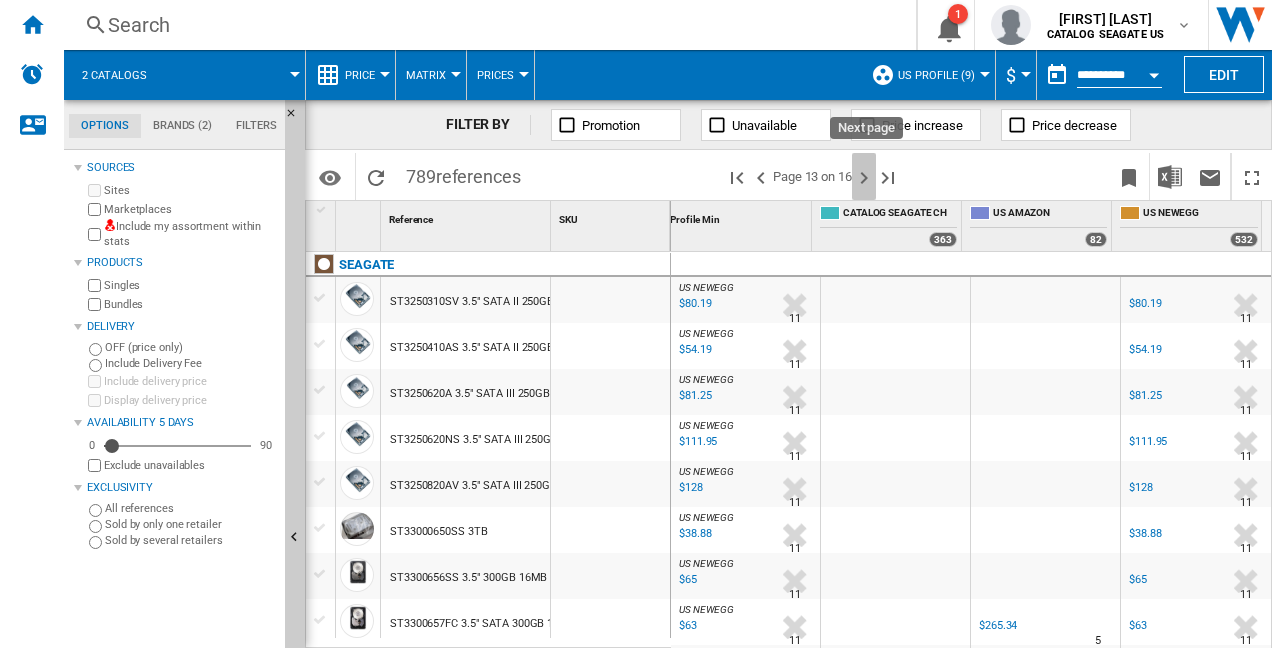 click at bounding box center [864, 178] 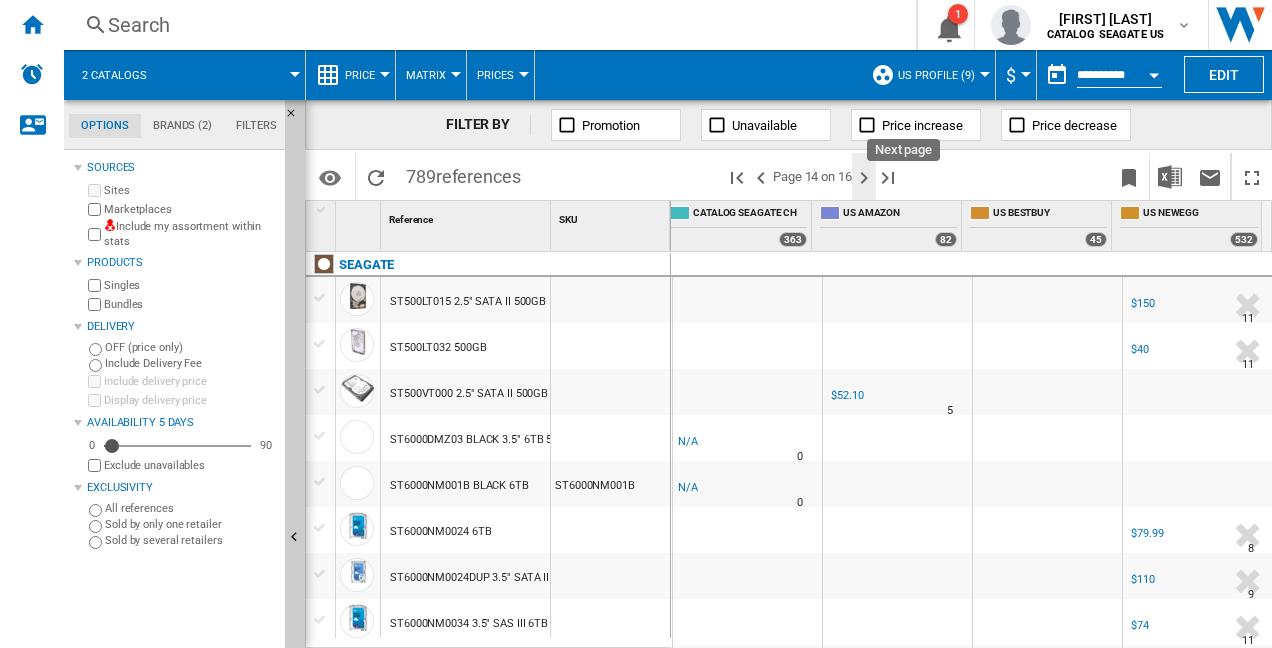 click at bounding box center (864, 178) 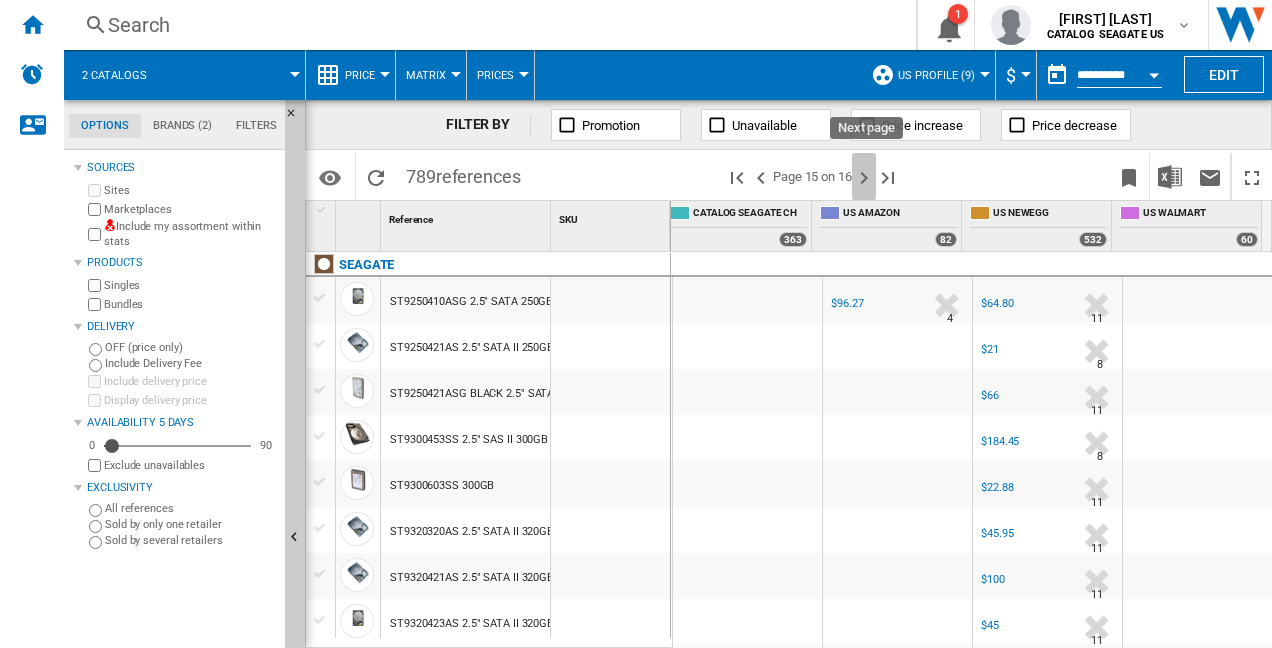 click at bounding box center [864, 178] 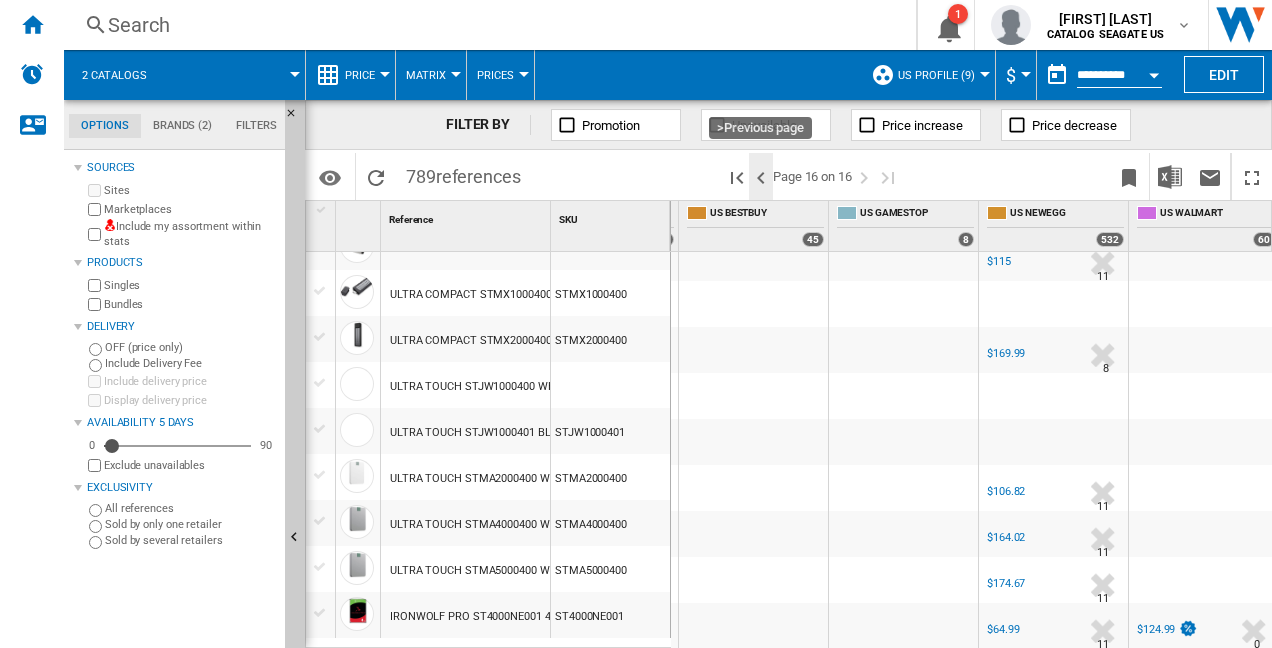 click at bounding box center [761, 178] 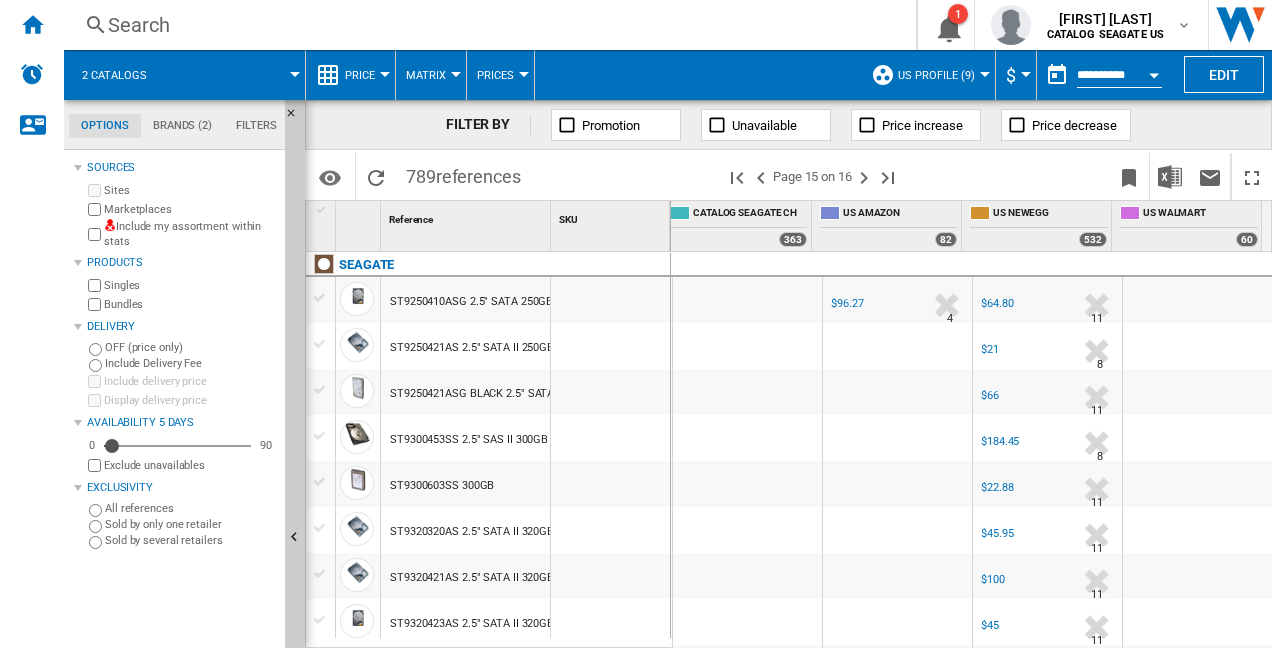 click at bounding box center [235, 75] 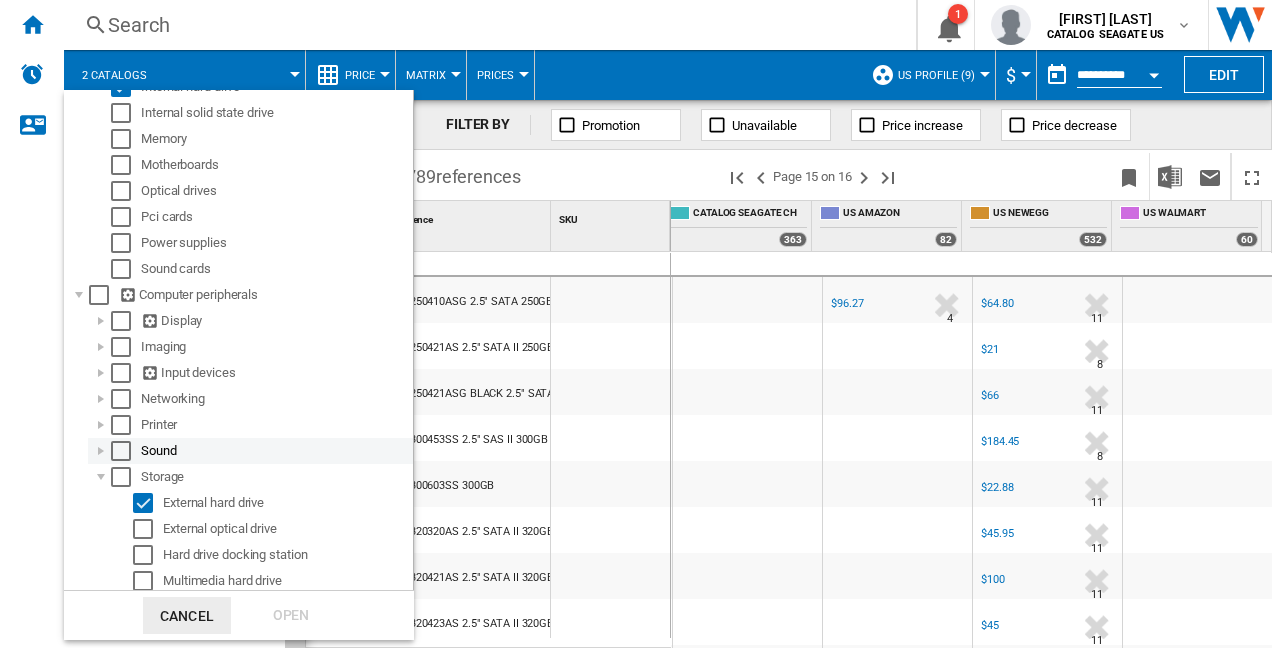 scroll, scrollTop: 100, scrollLeft: 0, axis: vertical 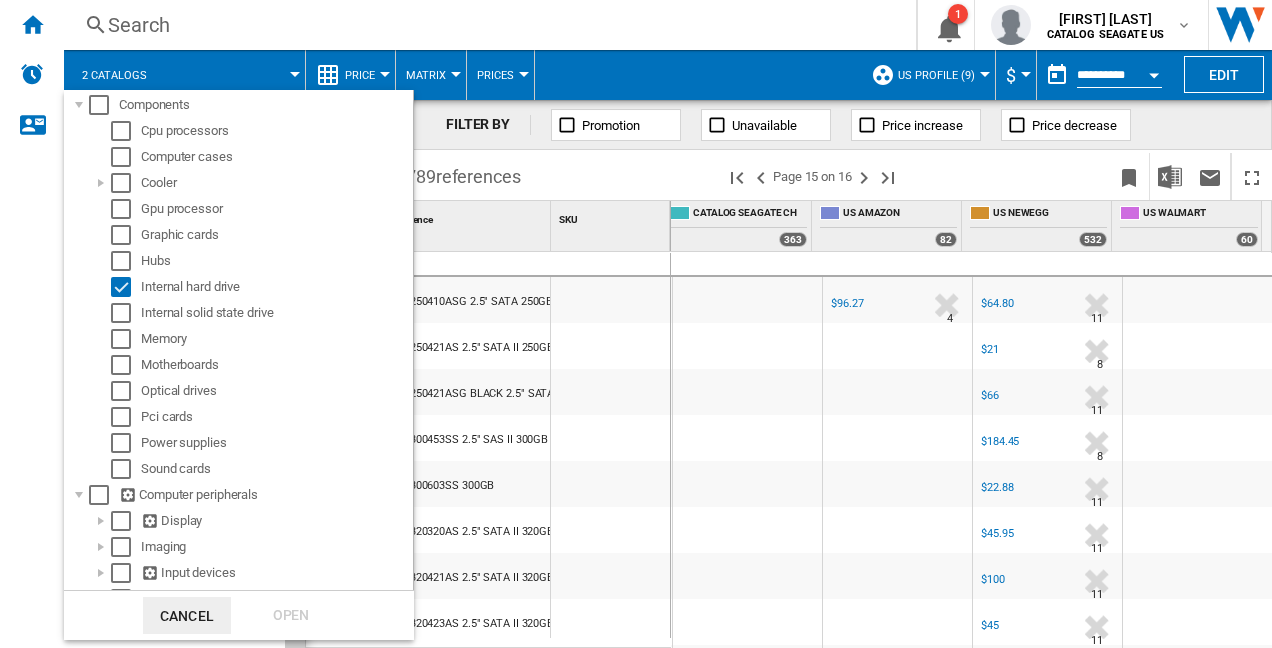 click at bounding box center [636, 324] 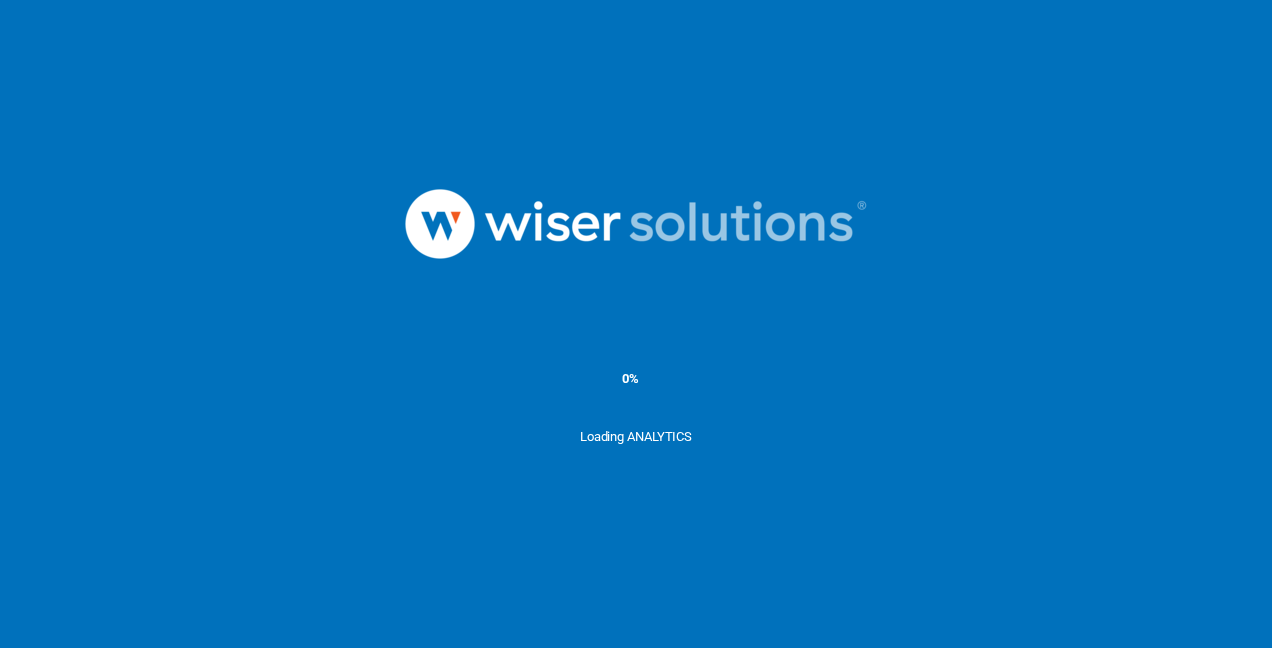 scroll, scrollTop: 0, scrollLeft: 0, axis: both 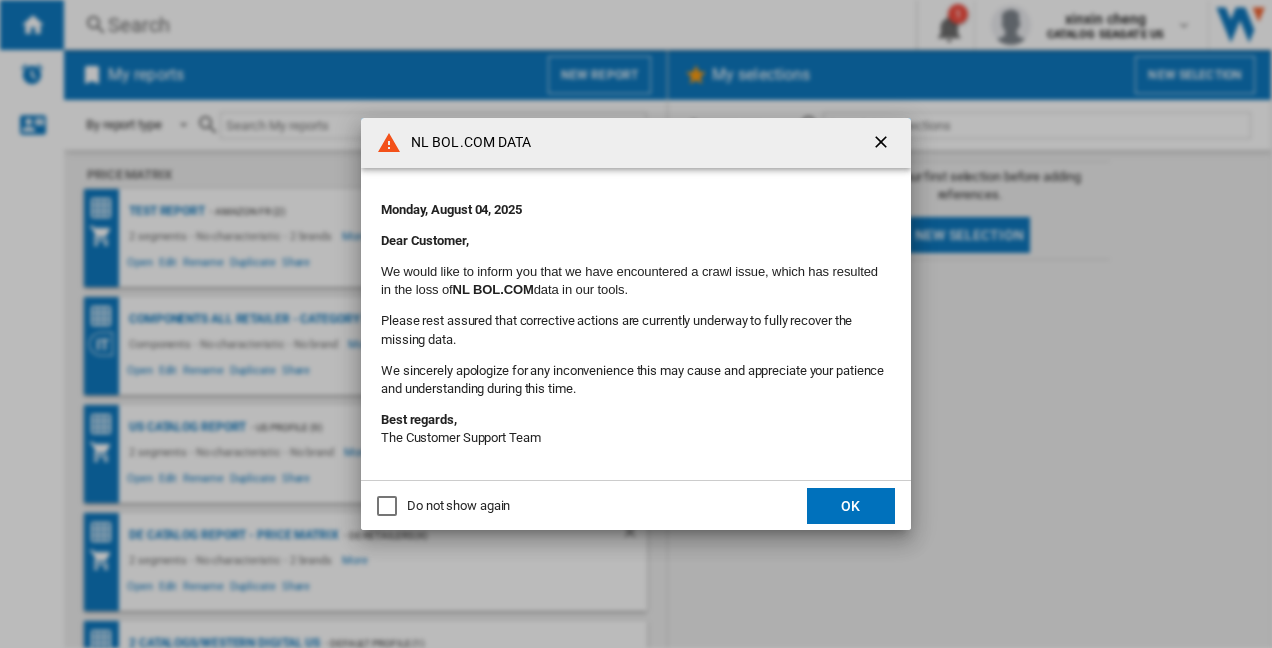 click at bounding box center [883, 144] 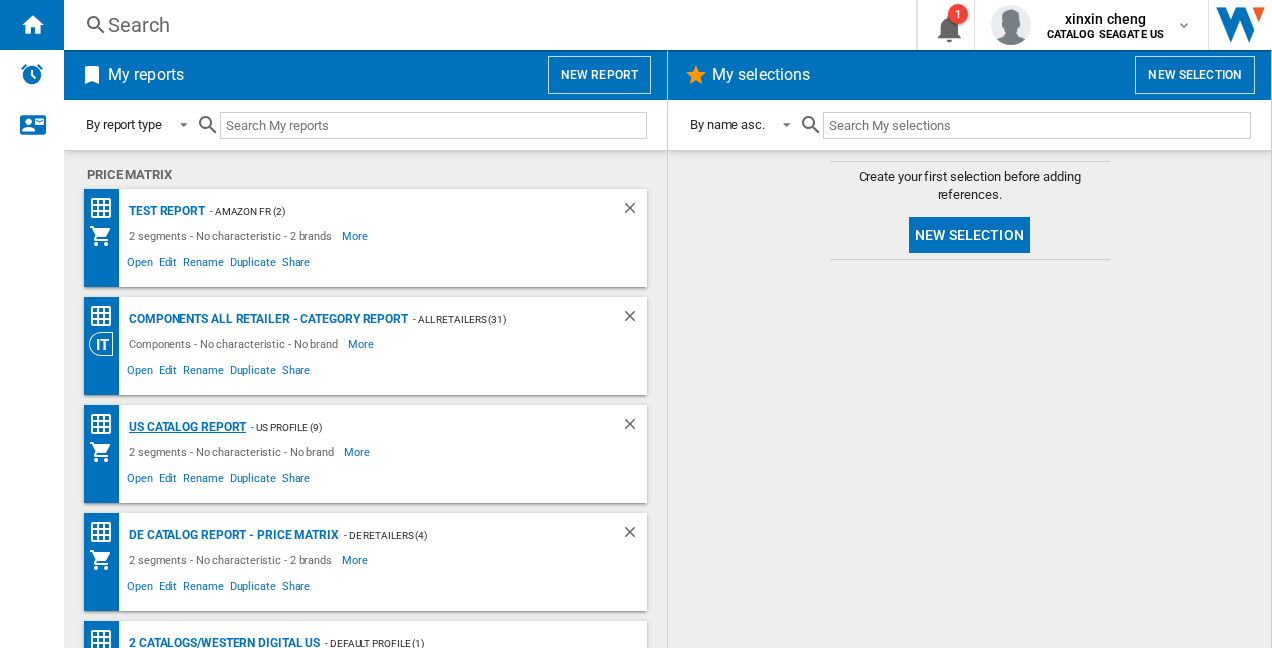 click on "US Catalog Report" at bounding box center [164, 211] 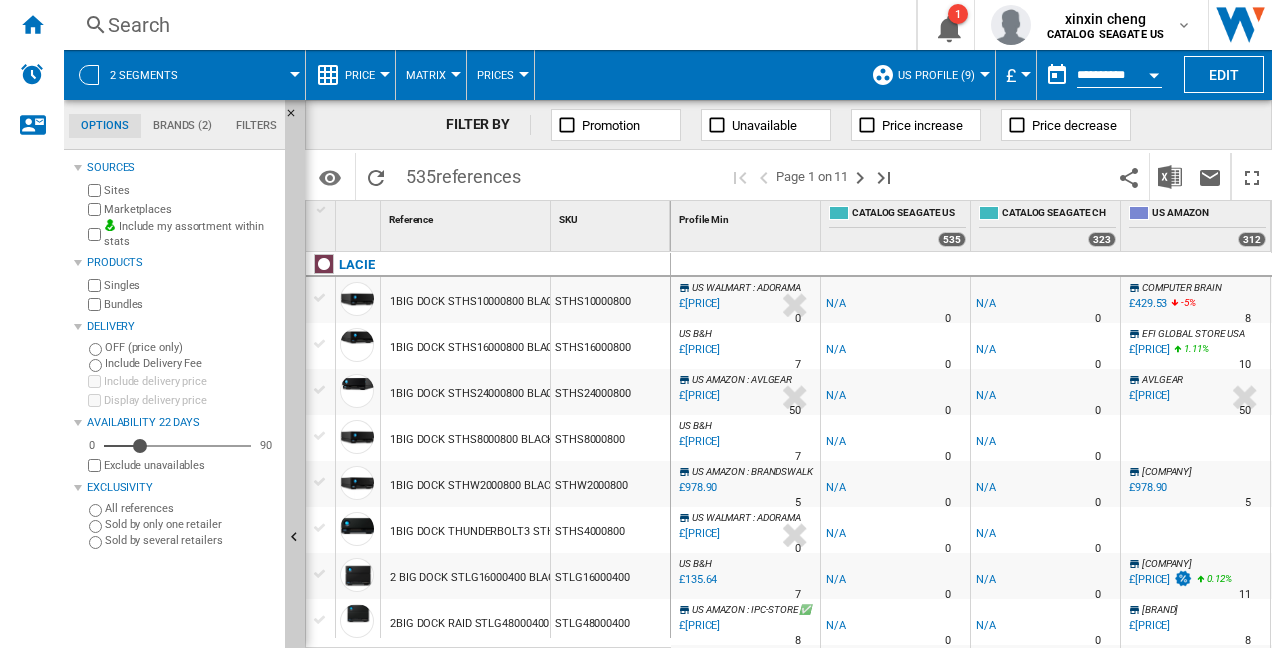 scroll, scrollTop: 0, scrollLeft: 57, axis: horizontal 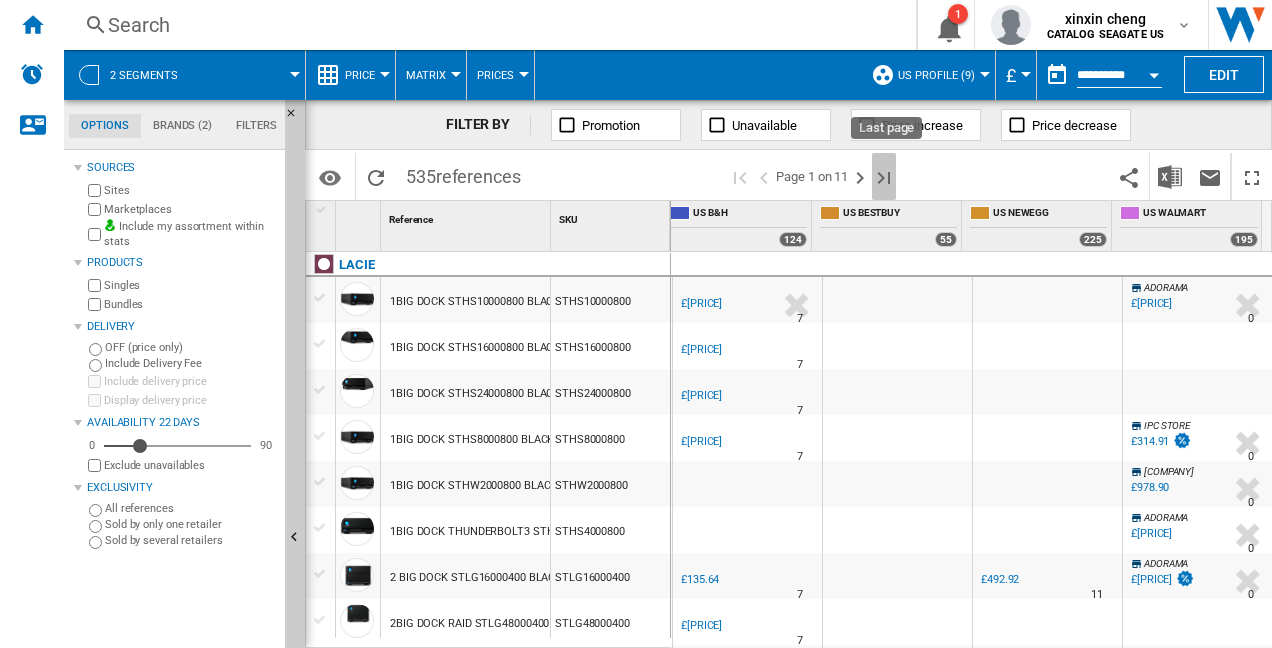 click at bounding box center [884, 178] 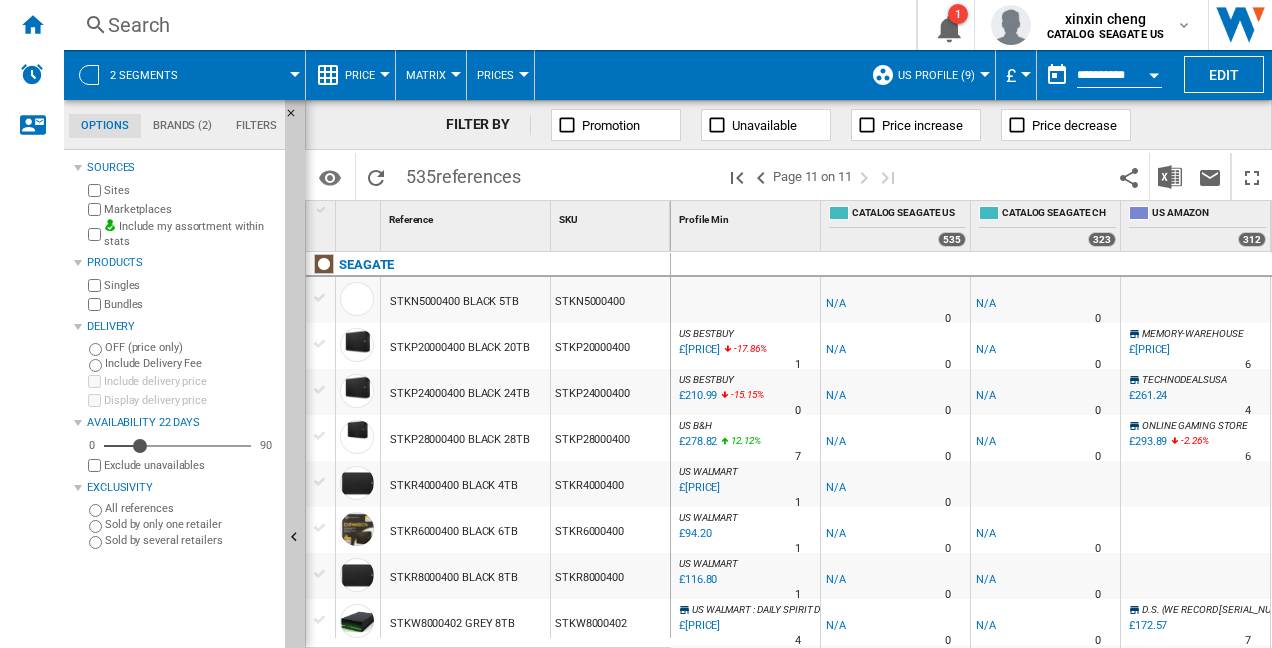 drag, startPoint x: 744, startPoint y: 633, endPoint x: 888, endPoint y: 619, distance: 144.67896 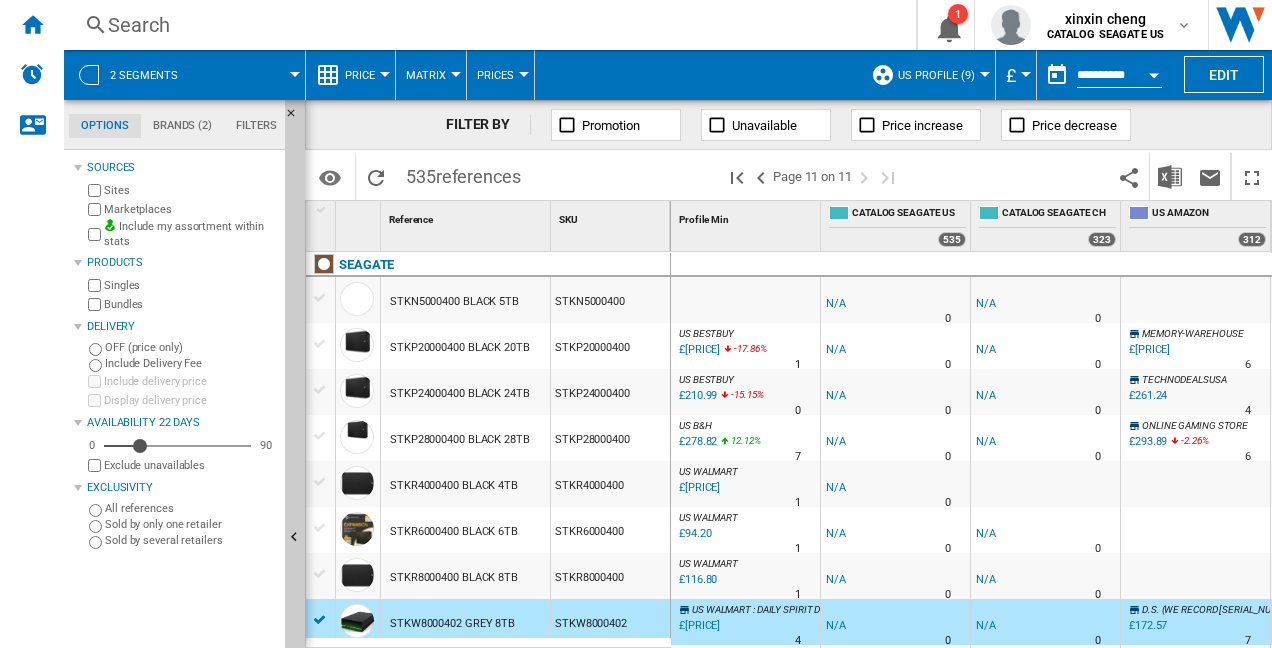 scroll, scrollTop: 0, scrollLeft: 32, axis: horizontal 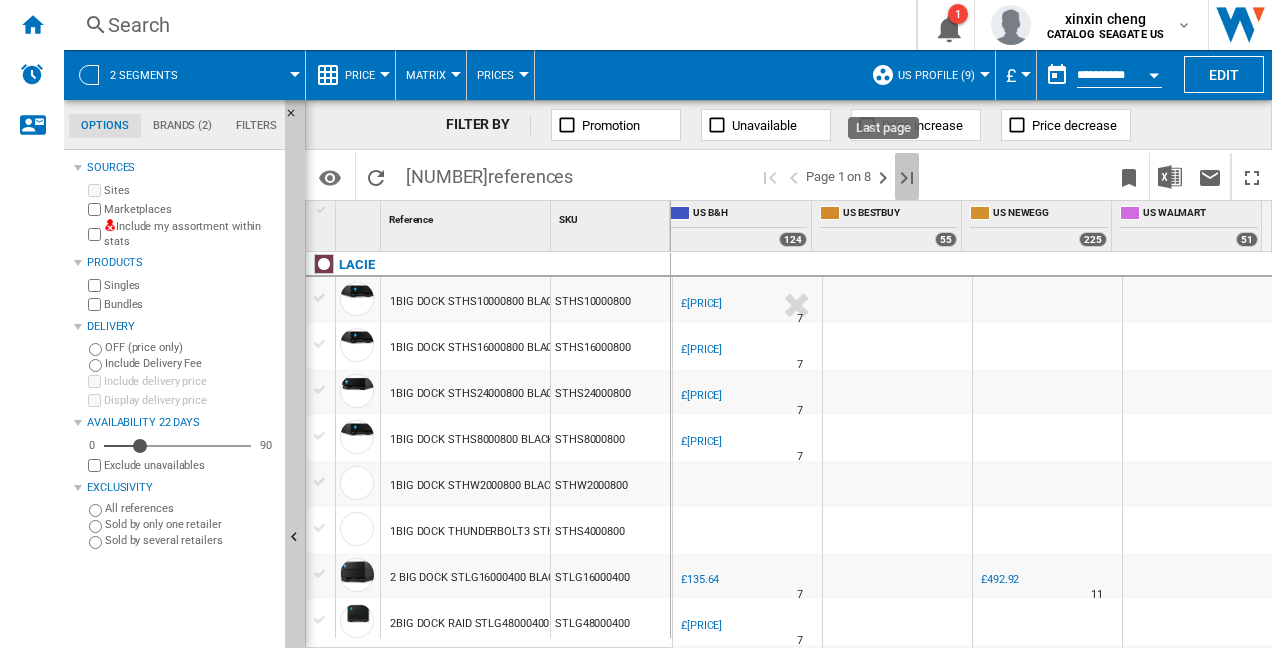 click at bounding box center (907, 178) 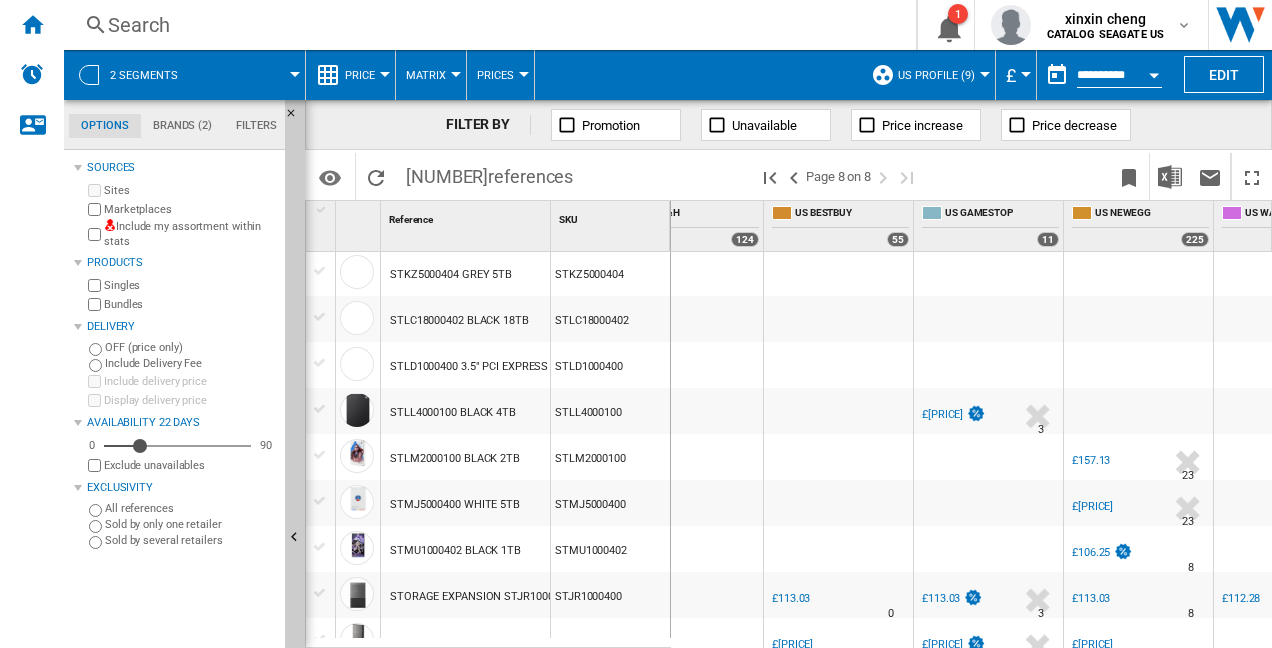 click on "£70.81" at bounding box center [942, 414] 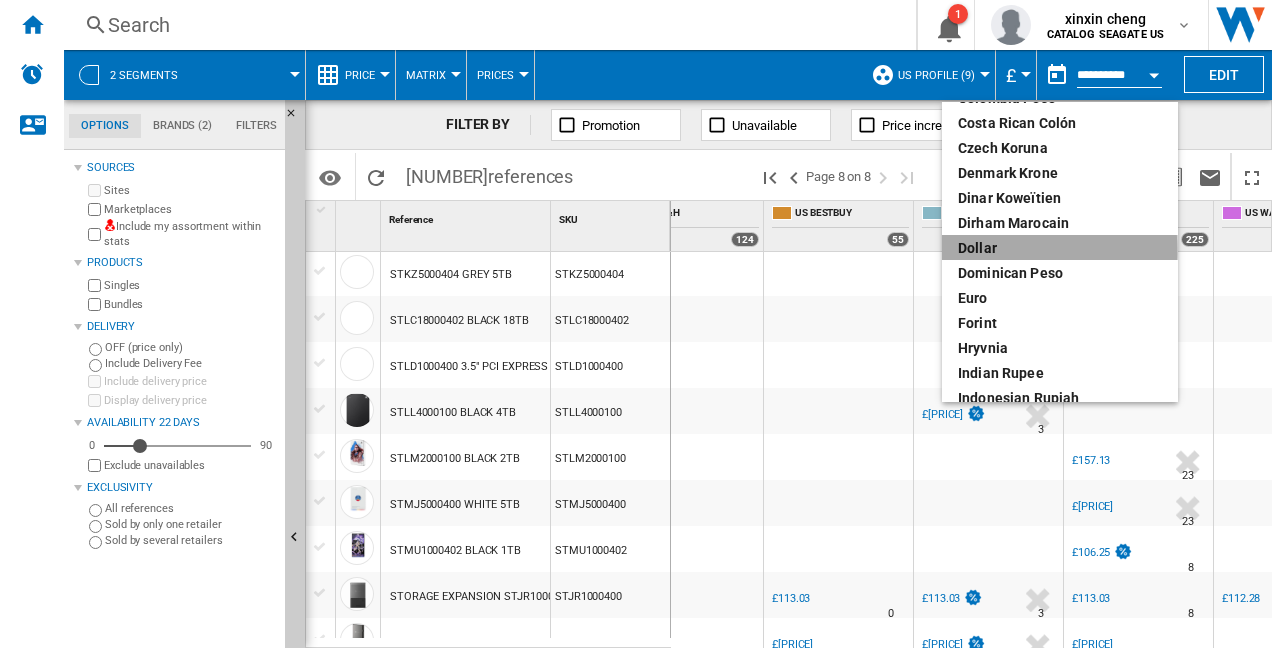click on "dollar" at bounding box center (1060, 248) 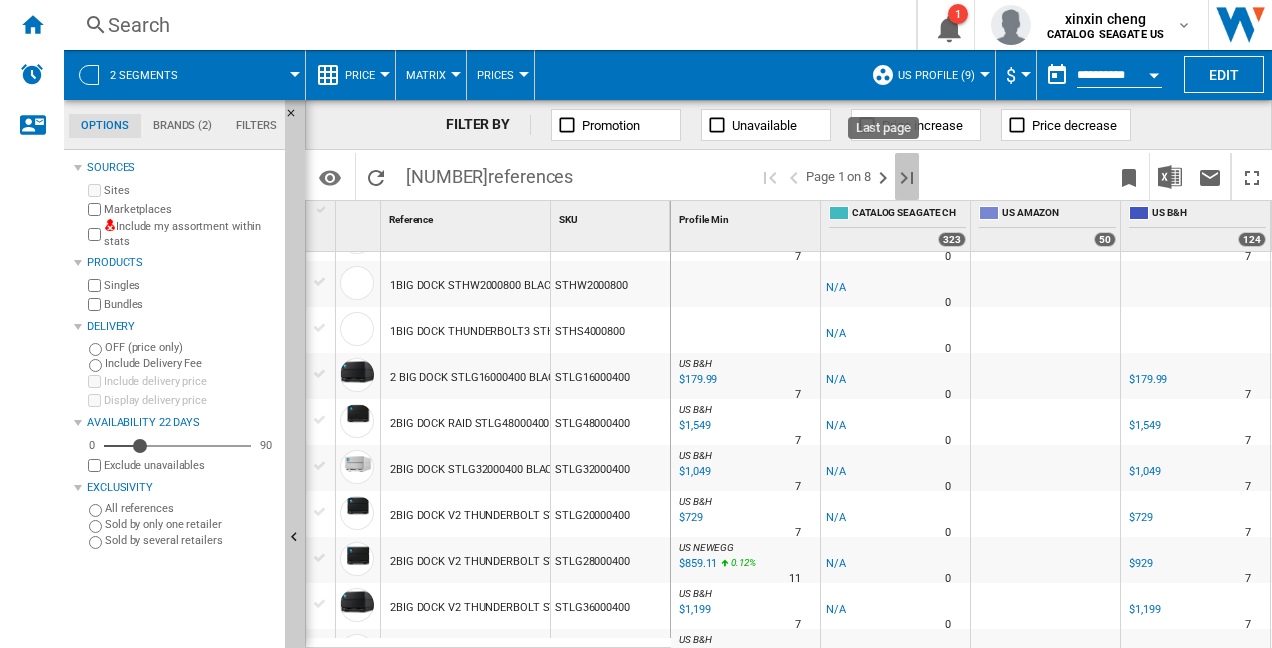 click at bounding box center [907, 178] 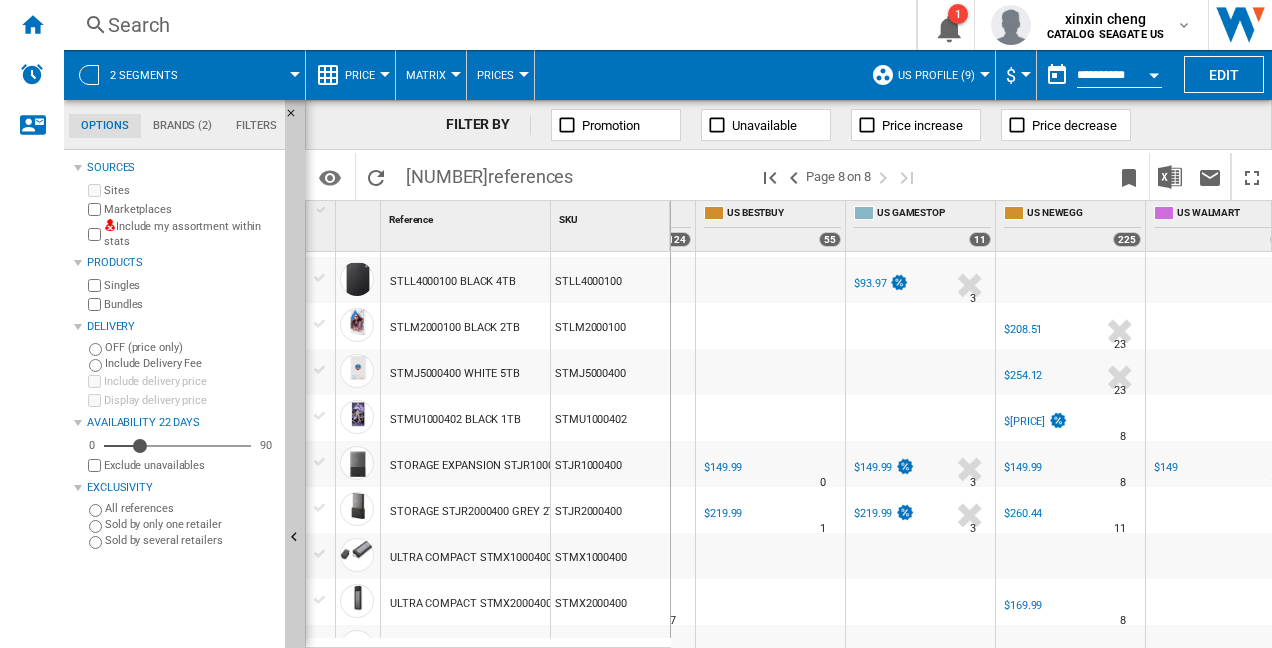 click on "$149.99" at bounding box center (873, 467) 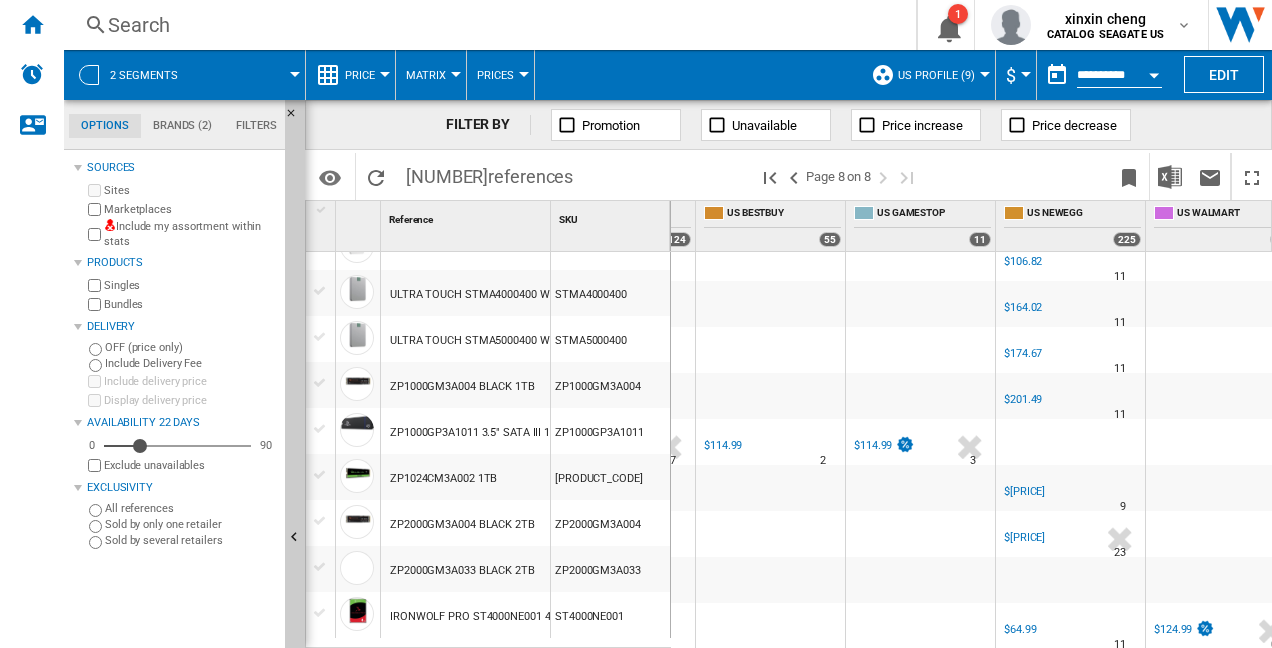 click on "$114.99" at bounding box center (873, 445) 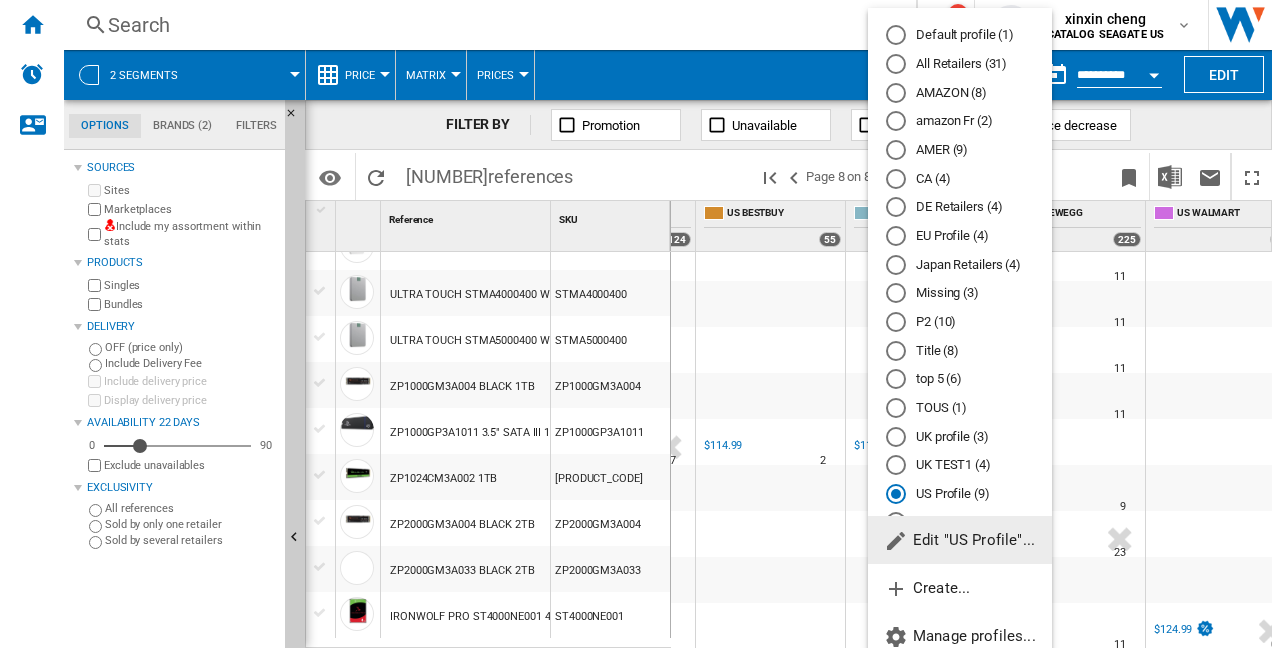 click at bounding box center (896, 322) 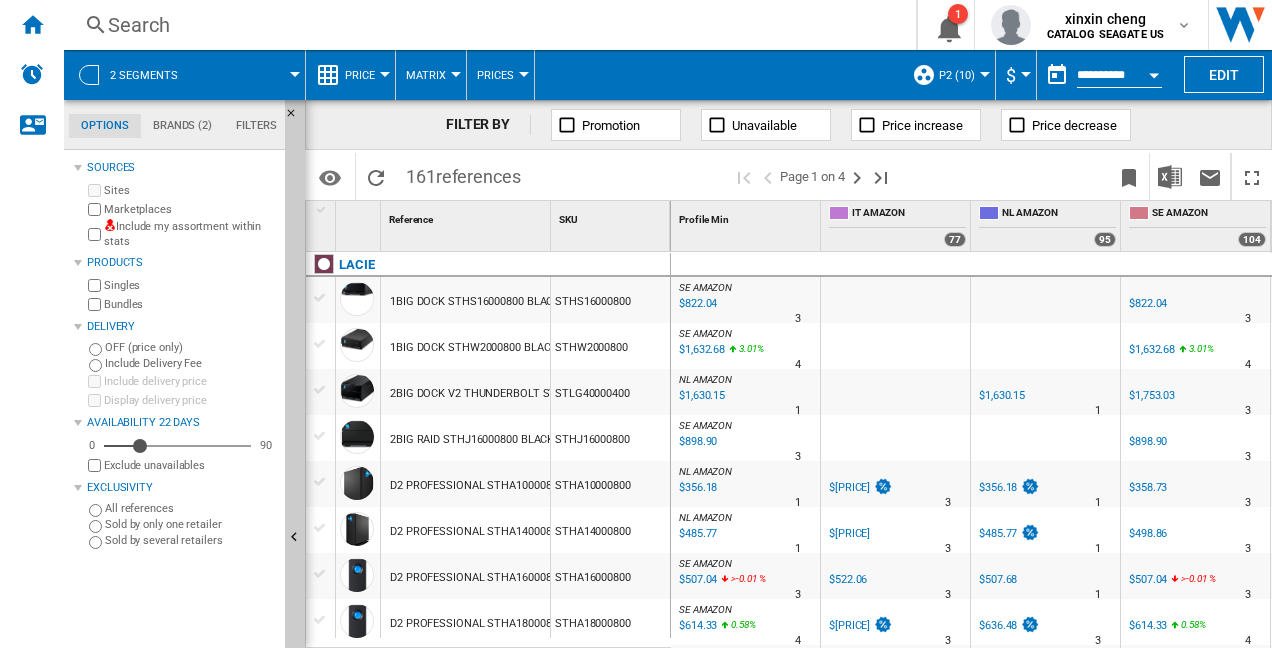 click at bounding box center (1026, 74) 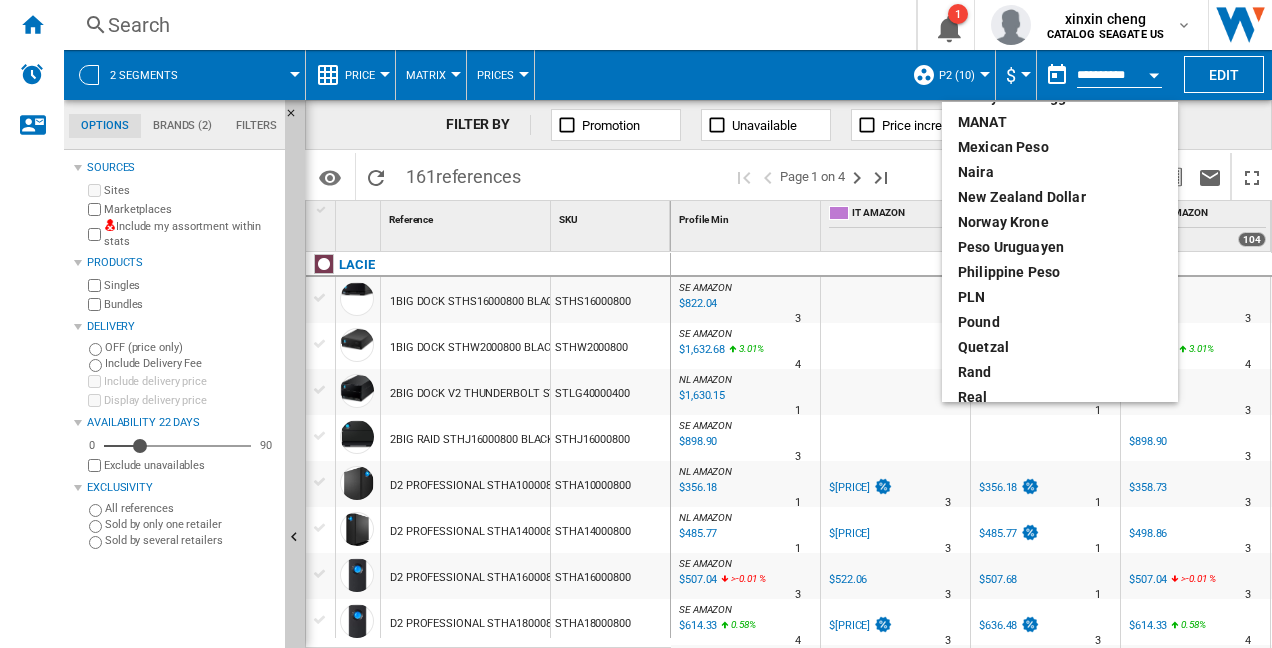 scroll, scrollTop: 629, scrollLeft: 0, axis: vertical 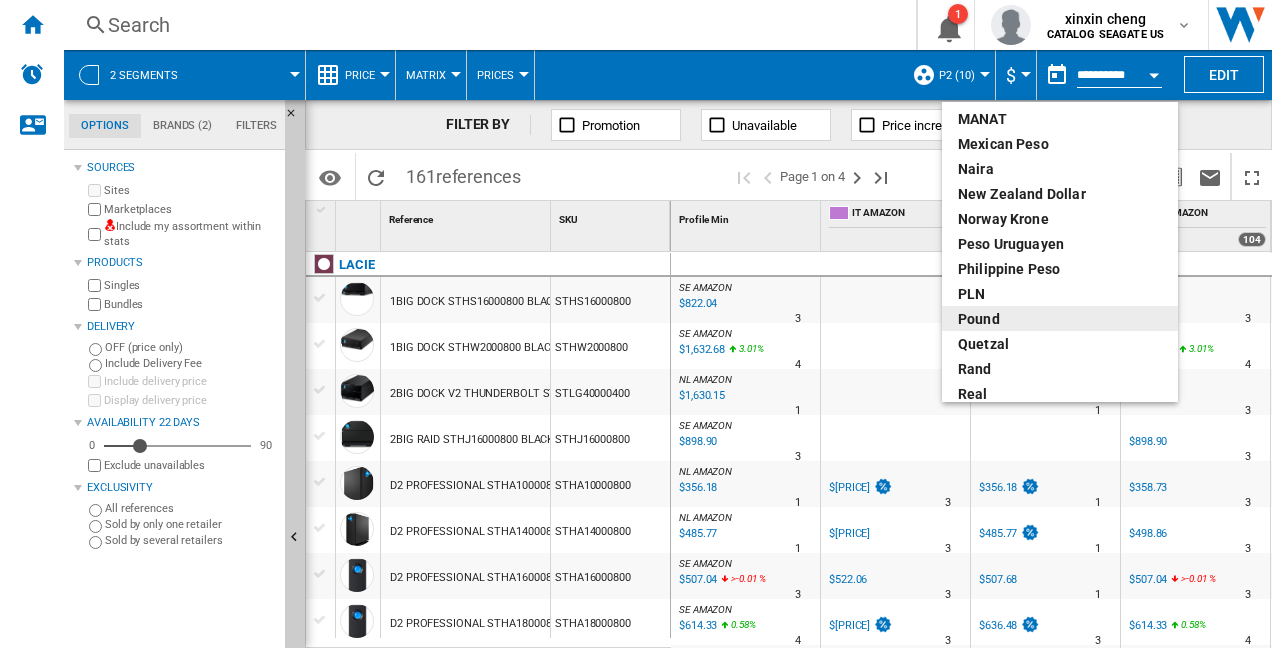 click on "pound" at bounding box center [1060, 319] 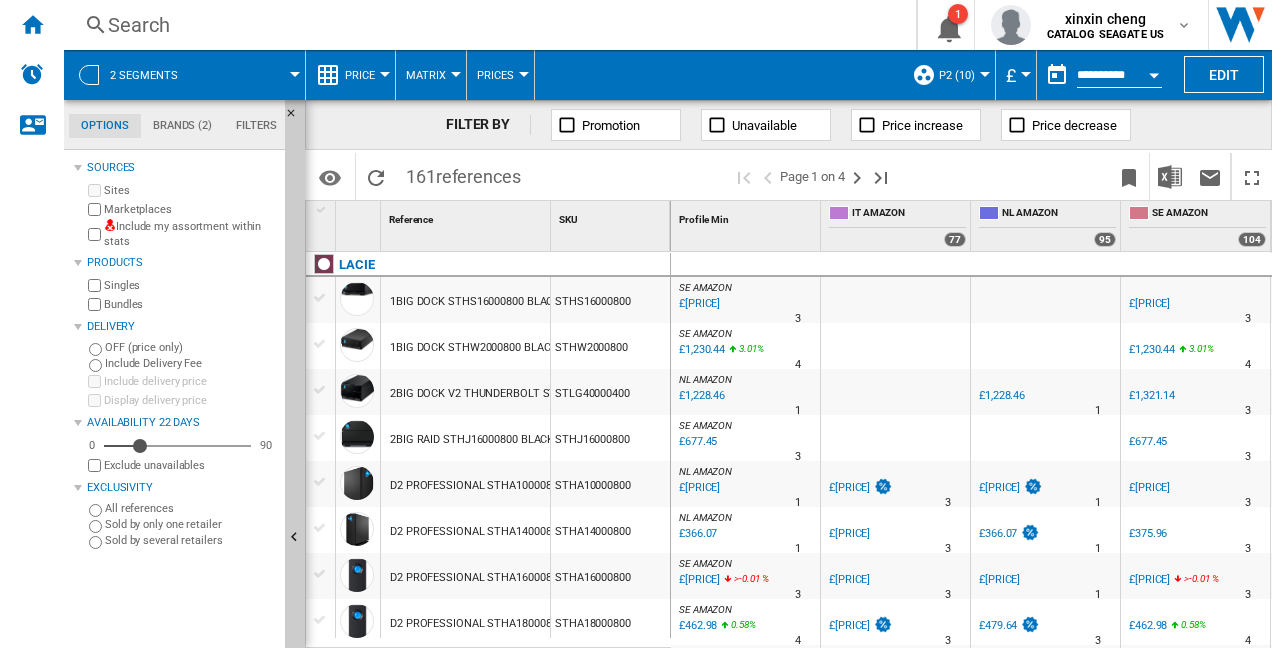 click on "£280.12" at bounding box center (849, 487) 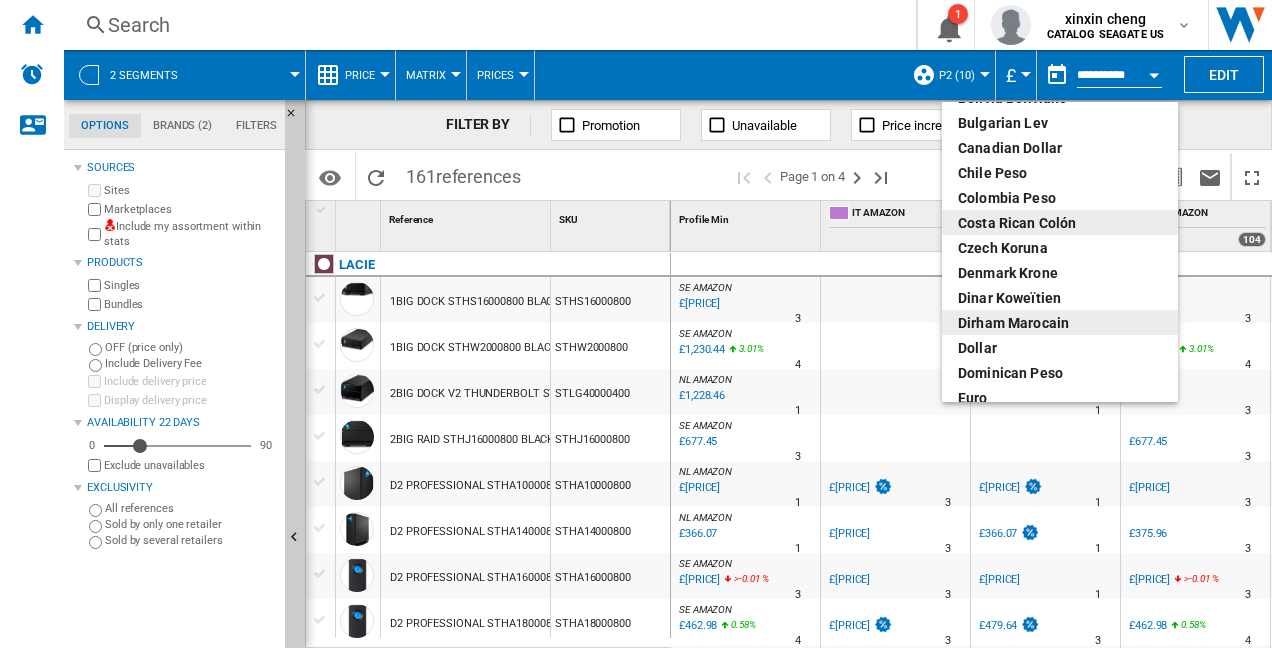 scroll, scrollTop: 300, scrollLeft: 0, axis: vertical 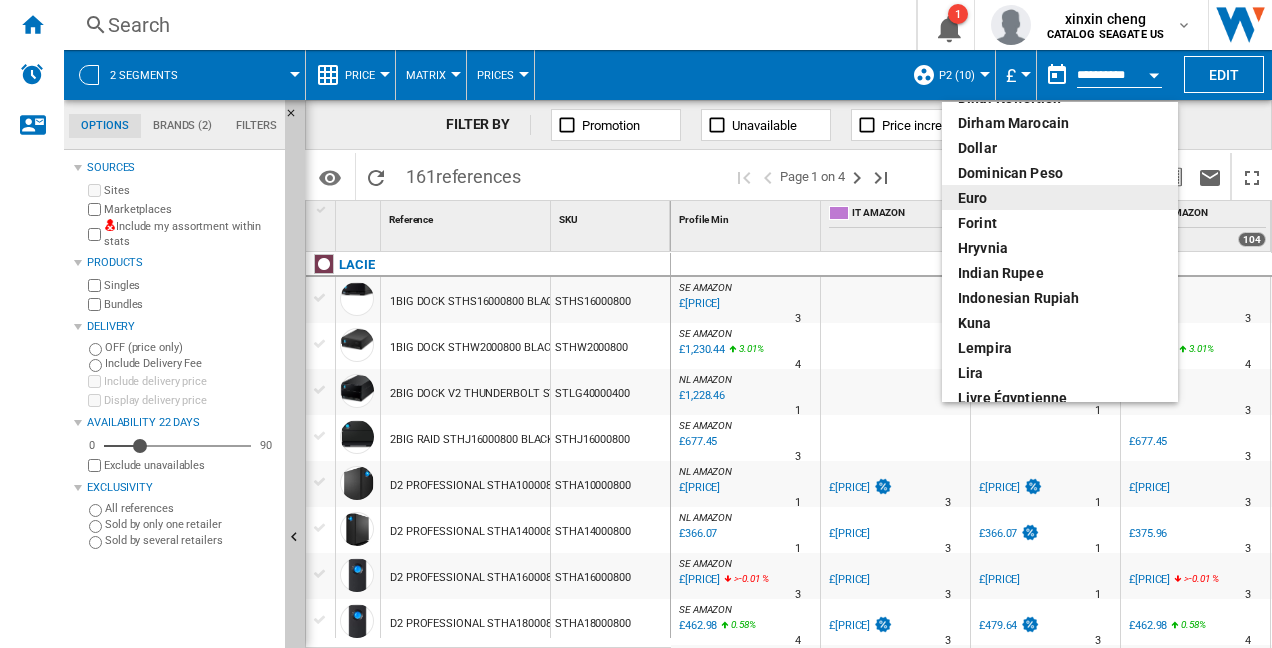 click on "euro" at bounding box center [1060, 198] 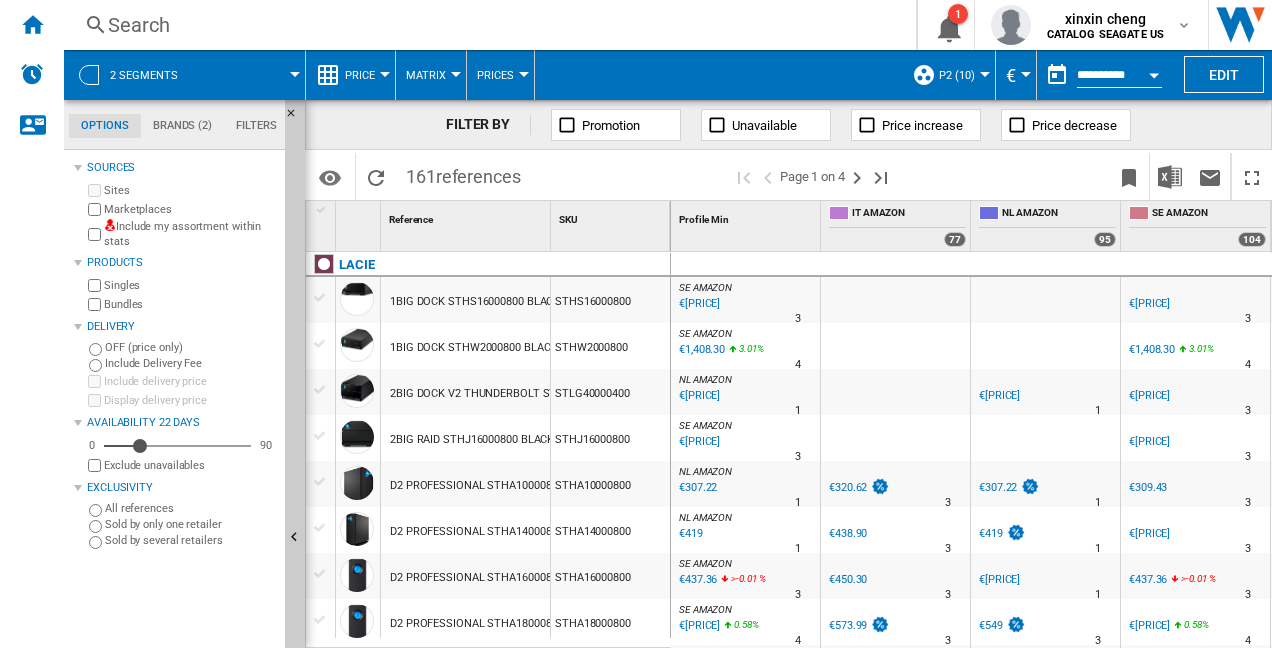 click on "€320.62" at bounding box center [848, 487] 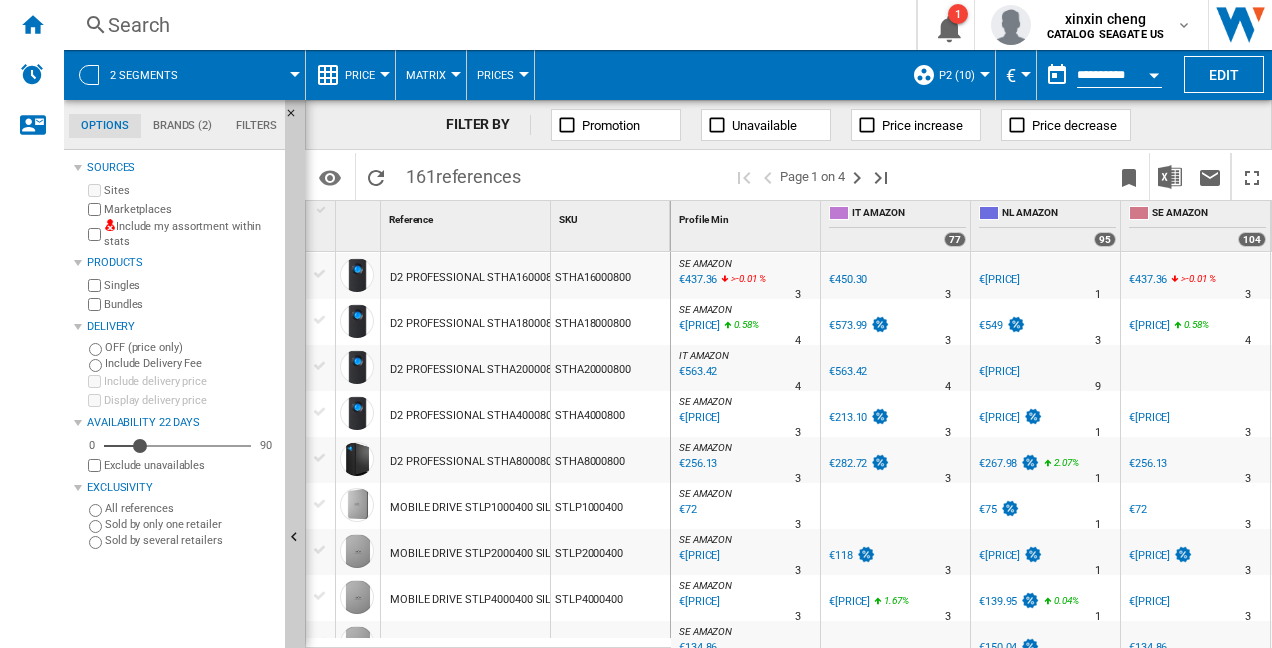 scroll, scrollTop: 400, scrollLeft: 0, axis: vertical 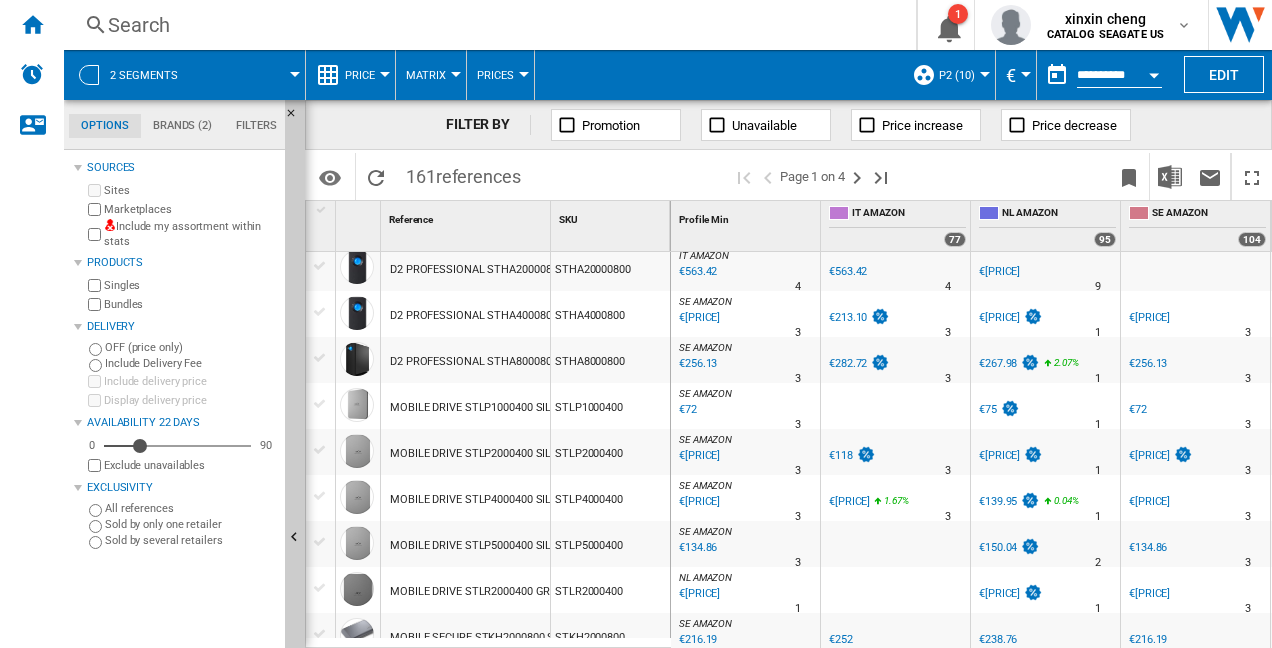 click on "€118" at bounding box center [841, 455] 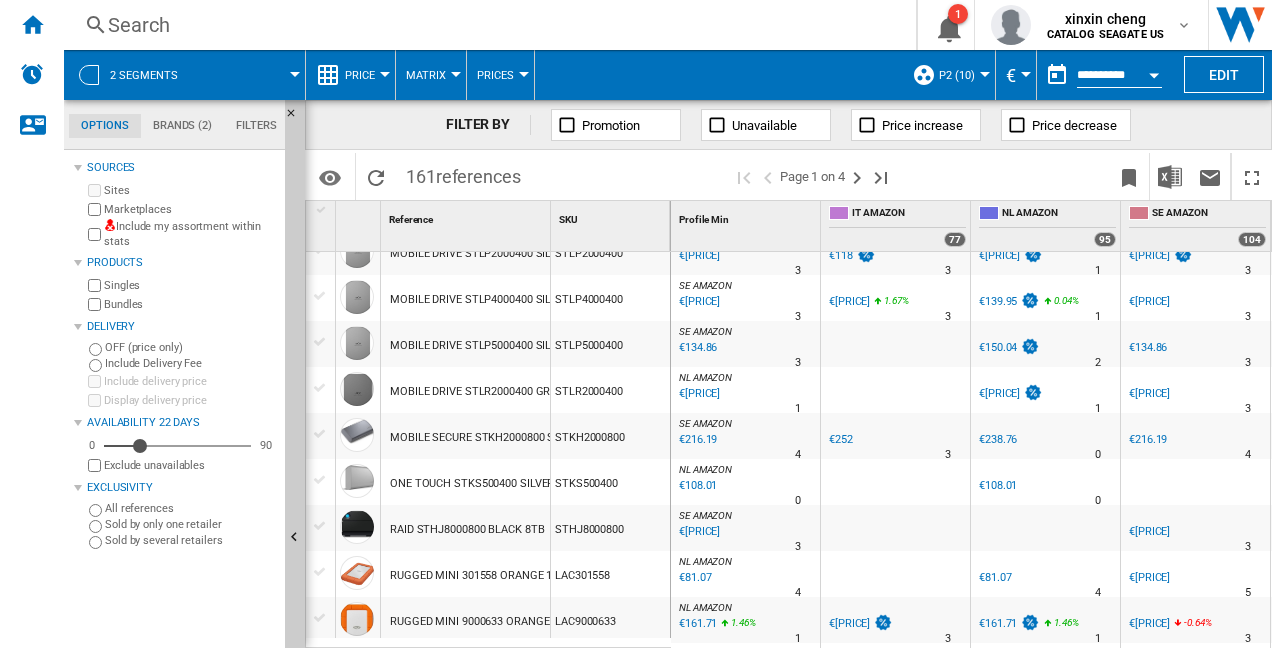 scroll, scrollTop: 800, scrollLeft: 0, axis: vertical 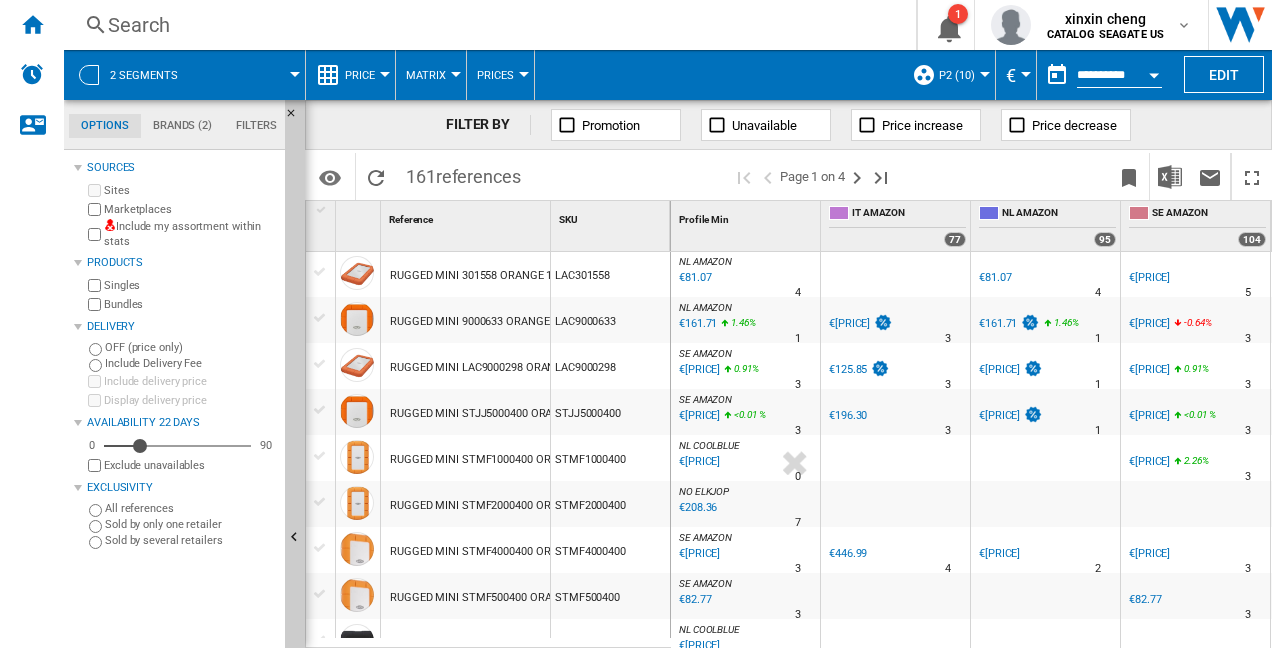 click on "€446.99" at bounding box center (848, 553) 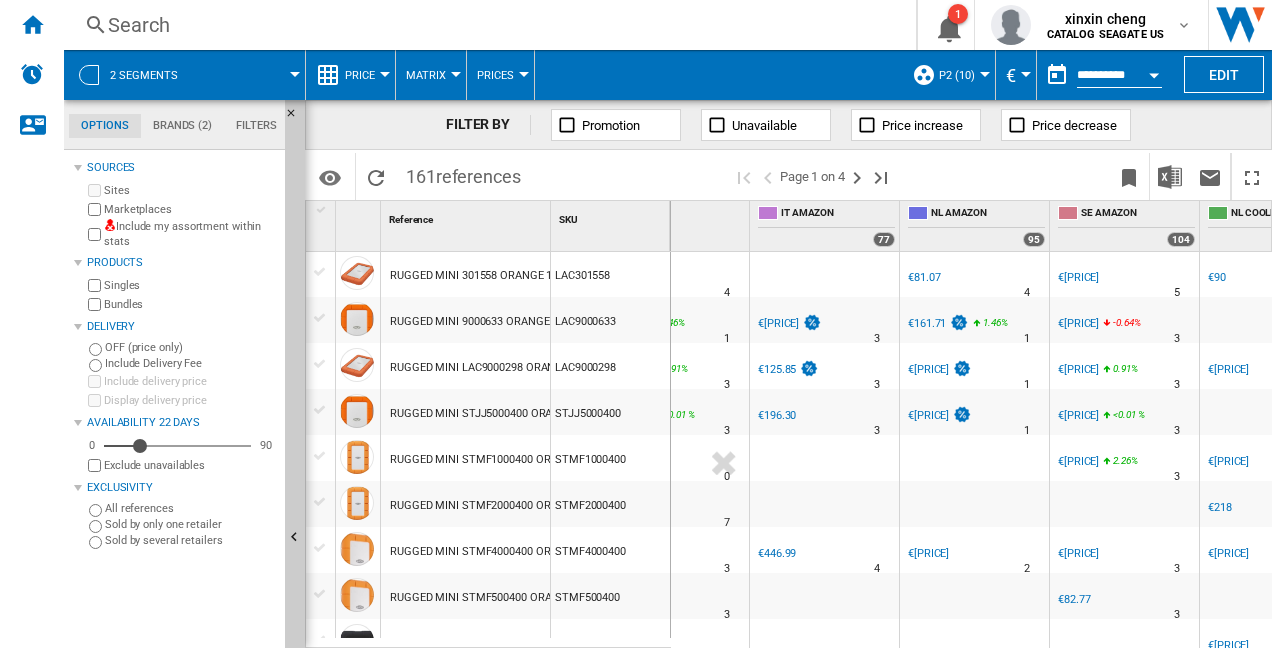 scroll, scrollTop: 900, scrollLeft: 103, axis: both 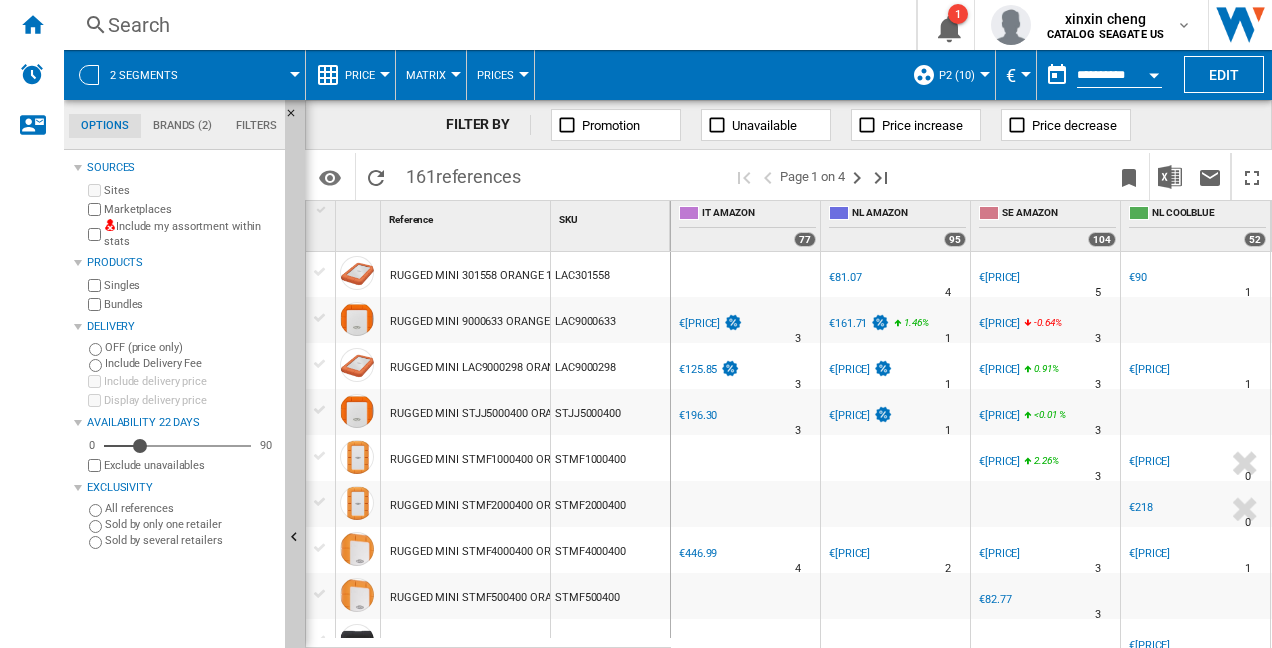 click on "€106.90" at bounding box center (849, 369) 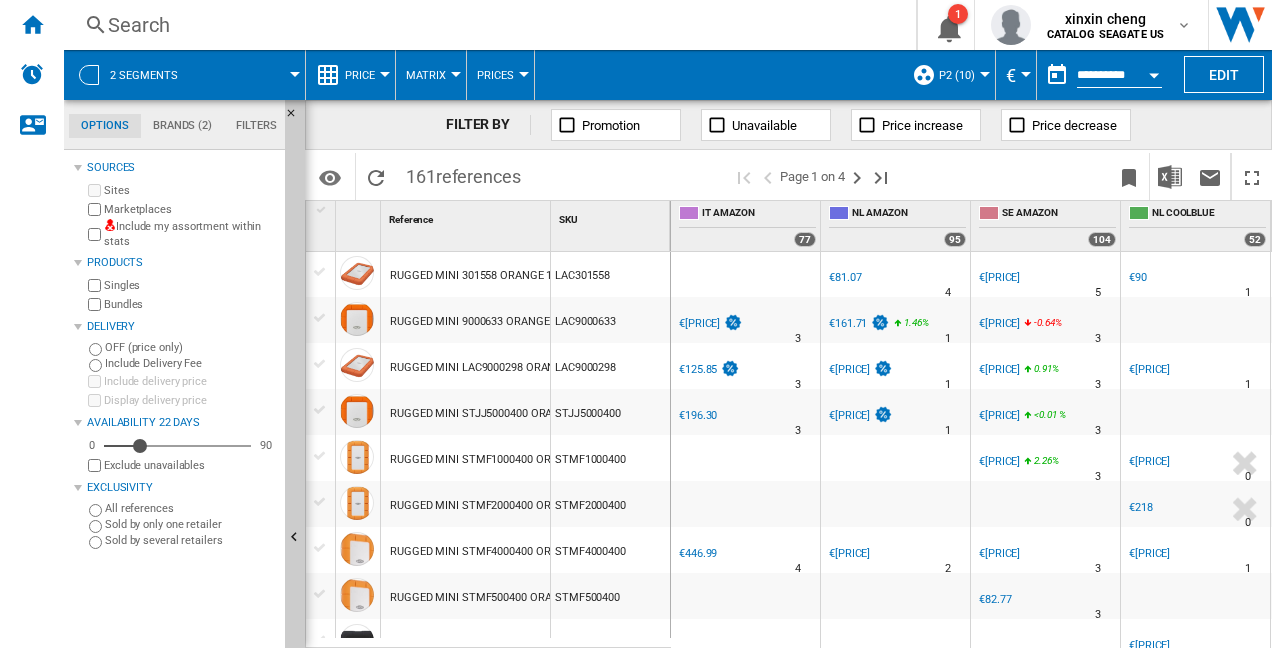 scroll, scrollTop: 1200, scrollLeft: 150, axis: both 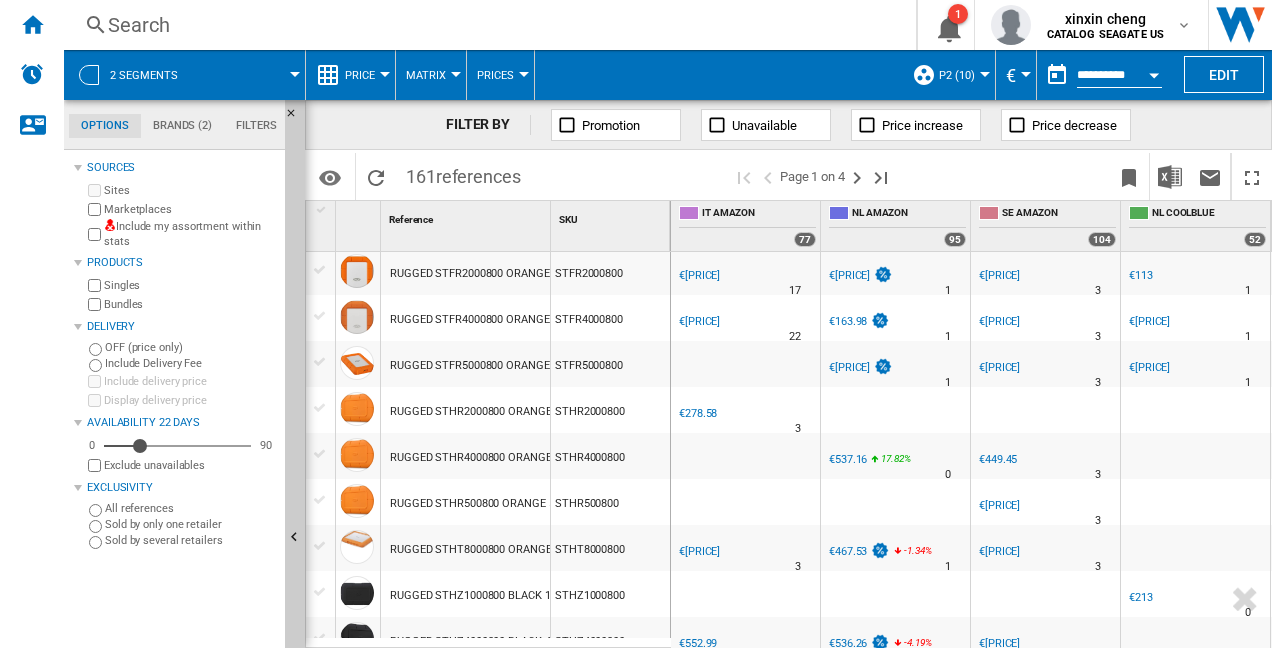 click on "€467.53" at bounding box center [848, 551] 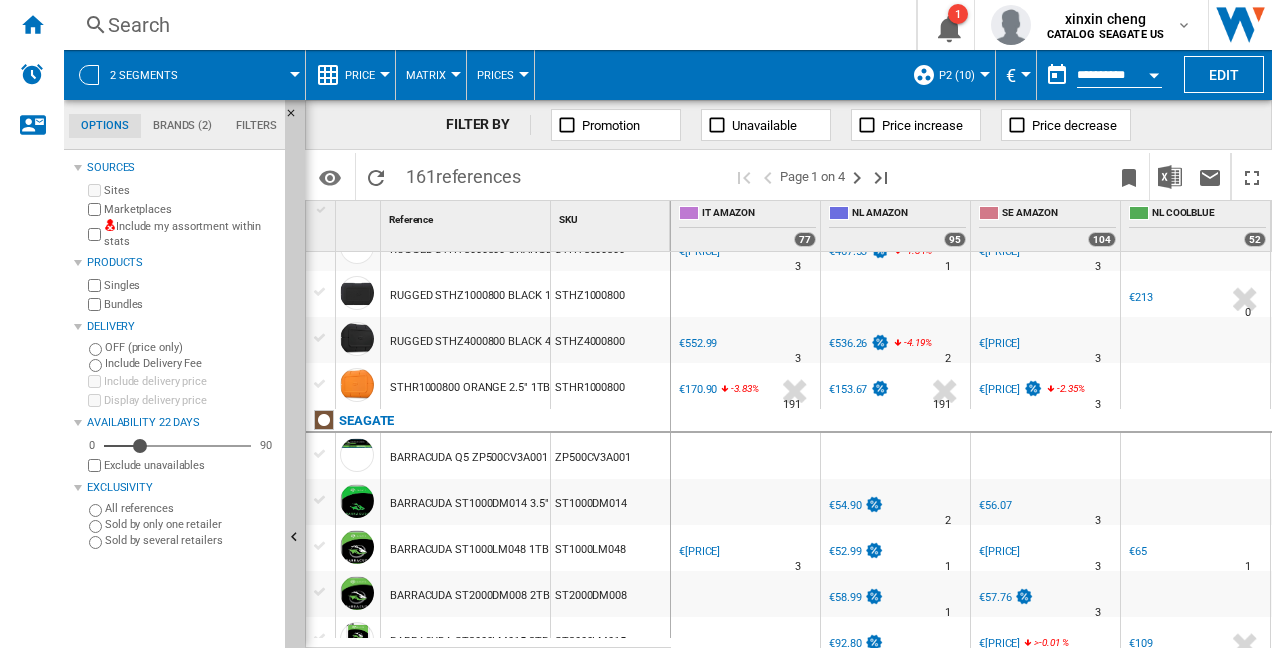 scroll, scrollTop: 1963, scrollLeft: 150, axis: both 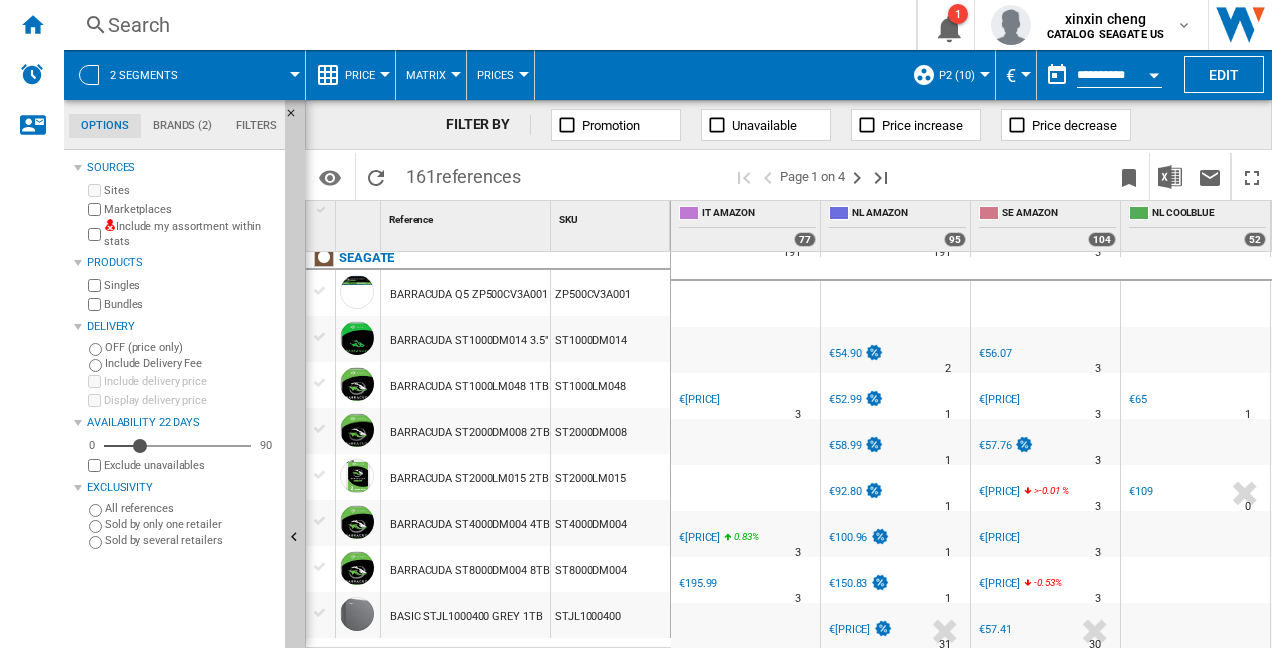 click on "€100.96" at bounding box center (848, 537) 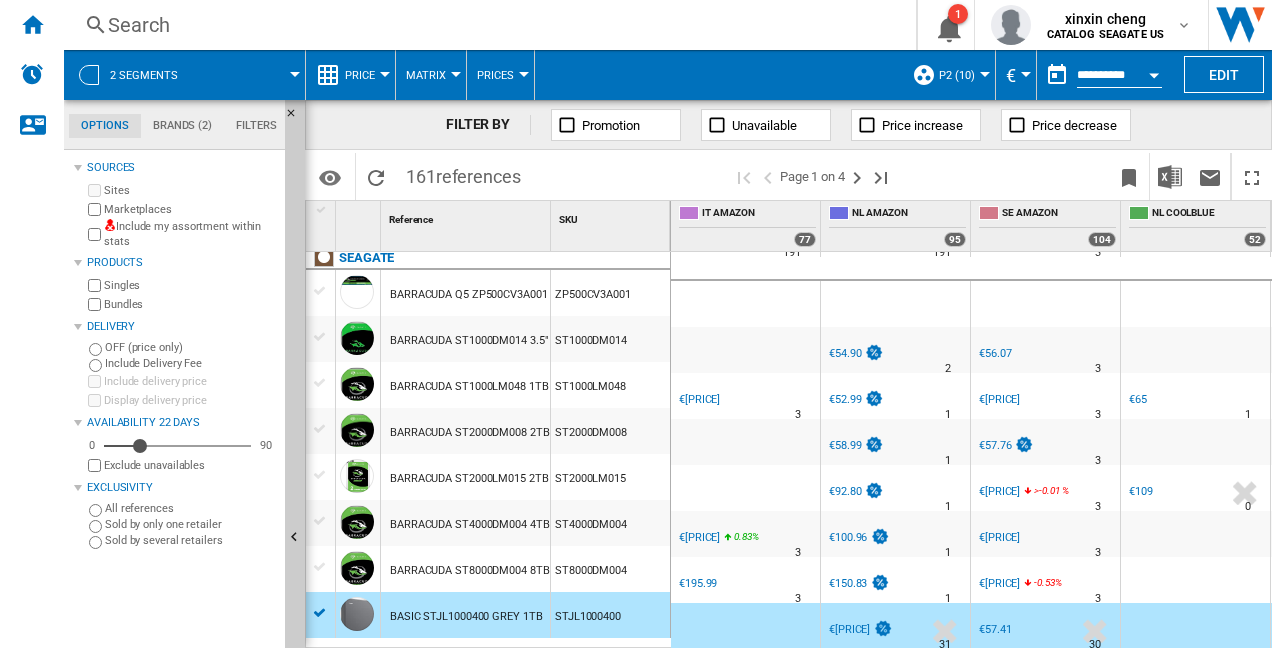 click on "€152.63" at bounding box center [999, 583] 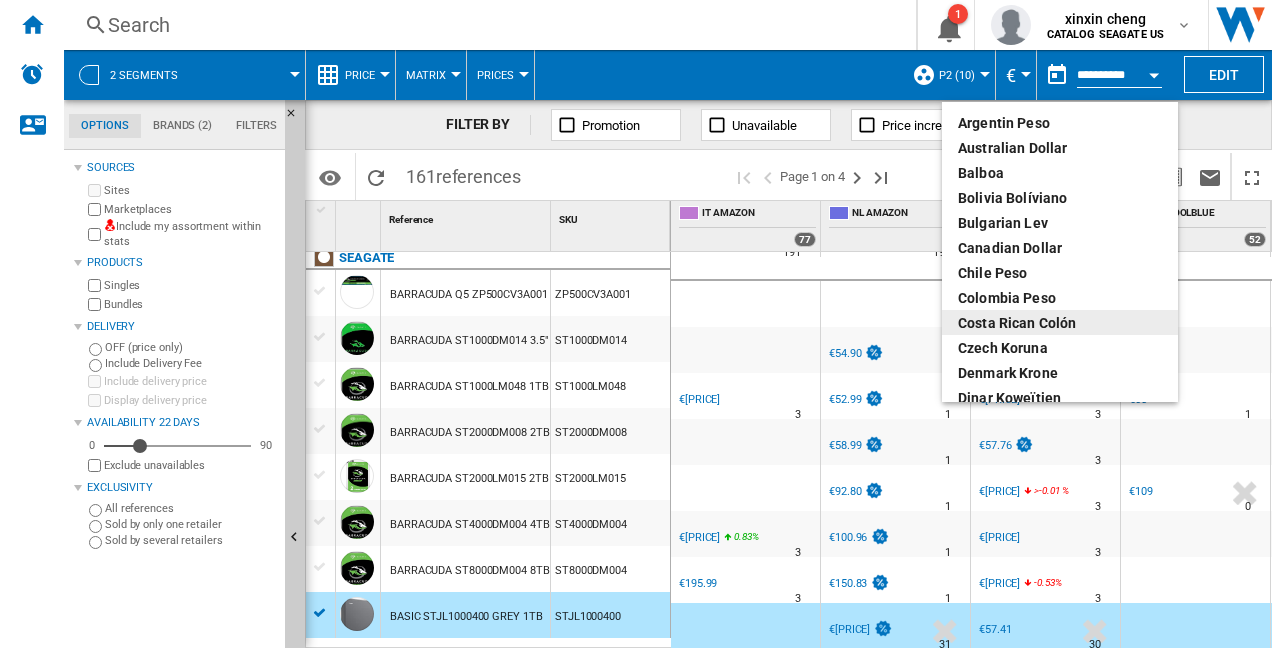scroll, scrollTop: 200, scrollLeft: 0, axis: vertical 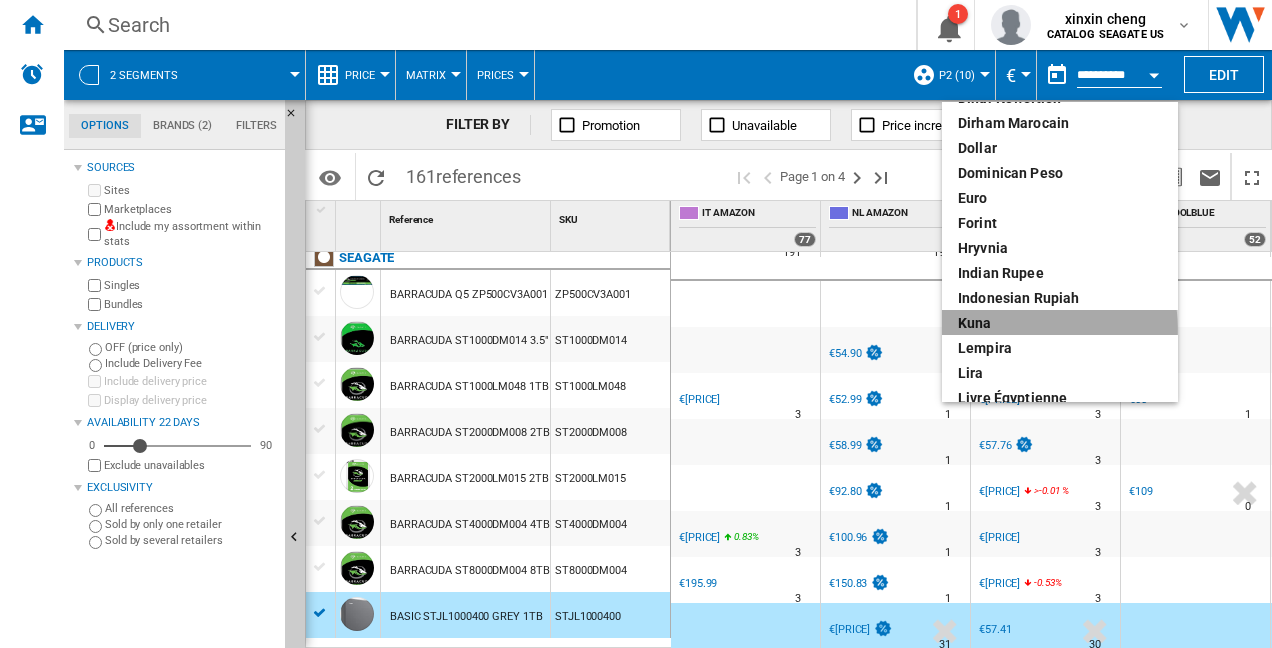 click on "Kuna" at bounding box center [1060, 323] 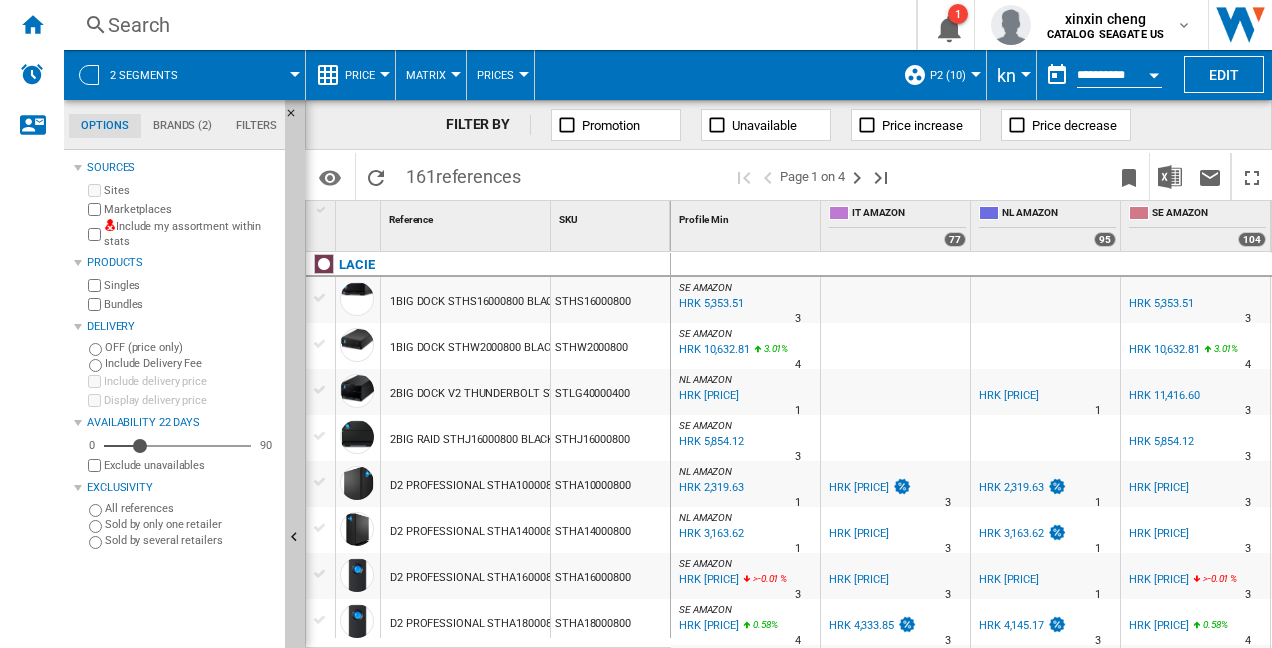 click at bounding box center (1026, 74) 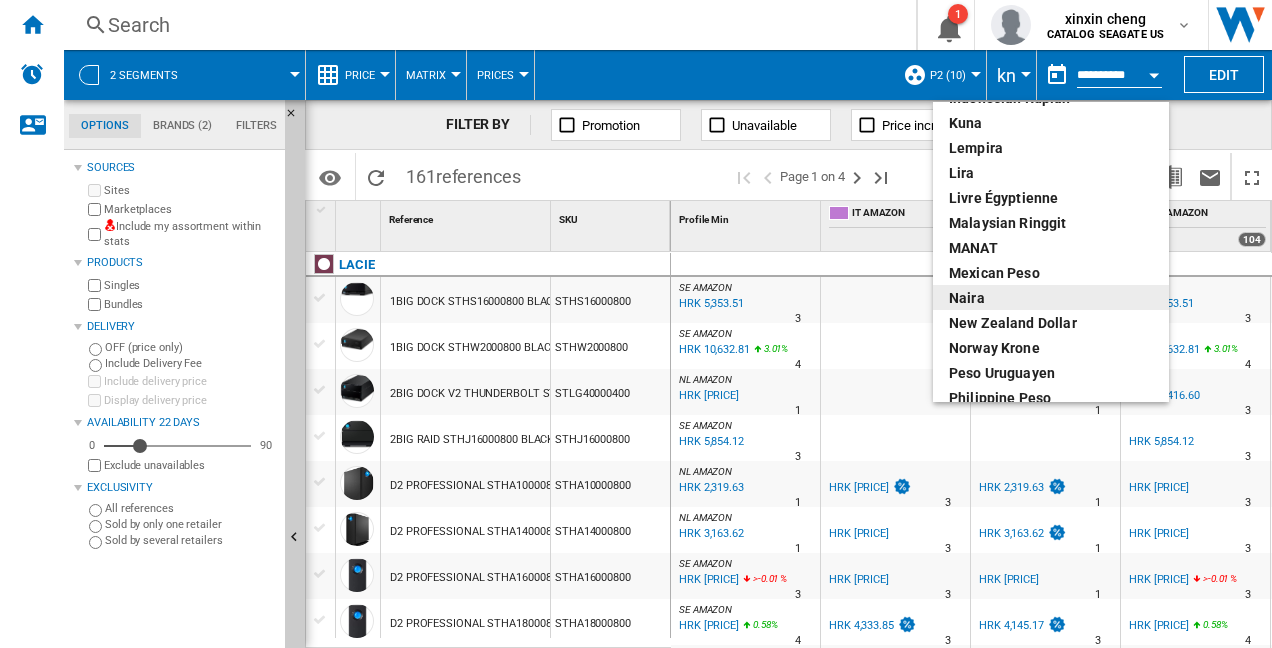 scroll, scrollTop: 900, scrollLeft: 0, axis: vertical 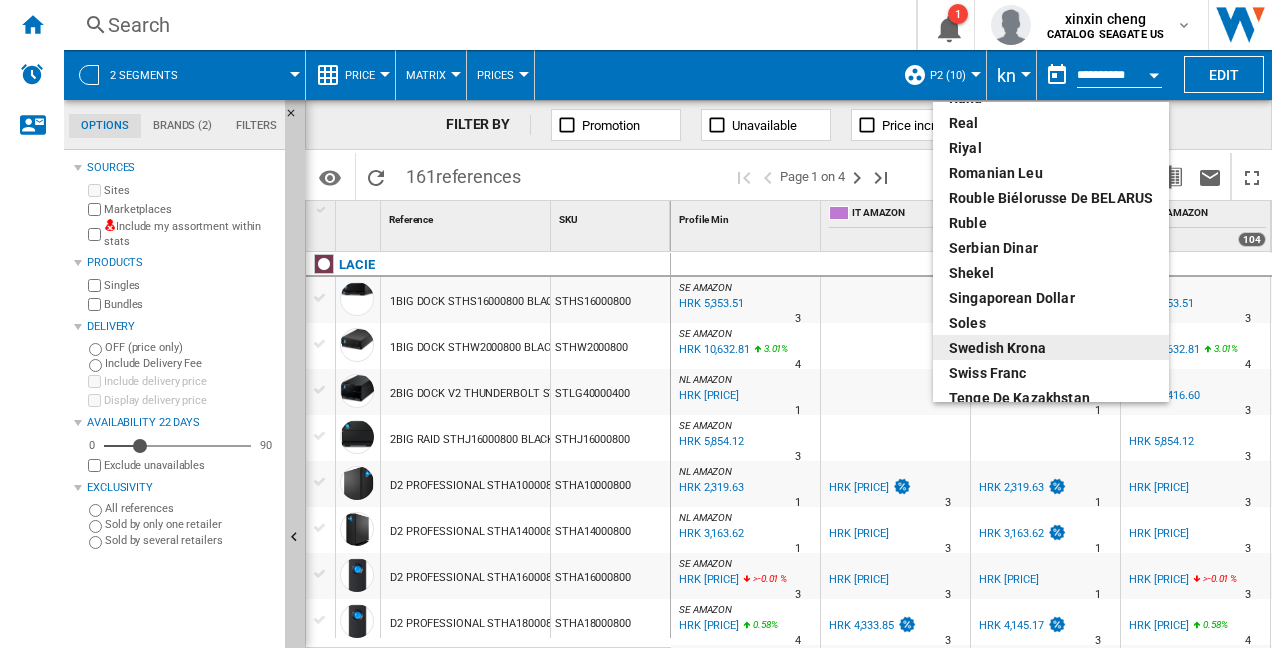 click on "Swedish Krona" at bounding box center (1051, 348) 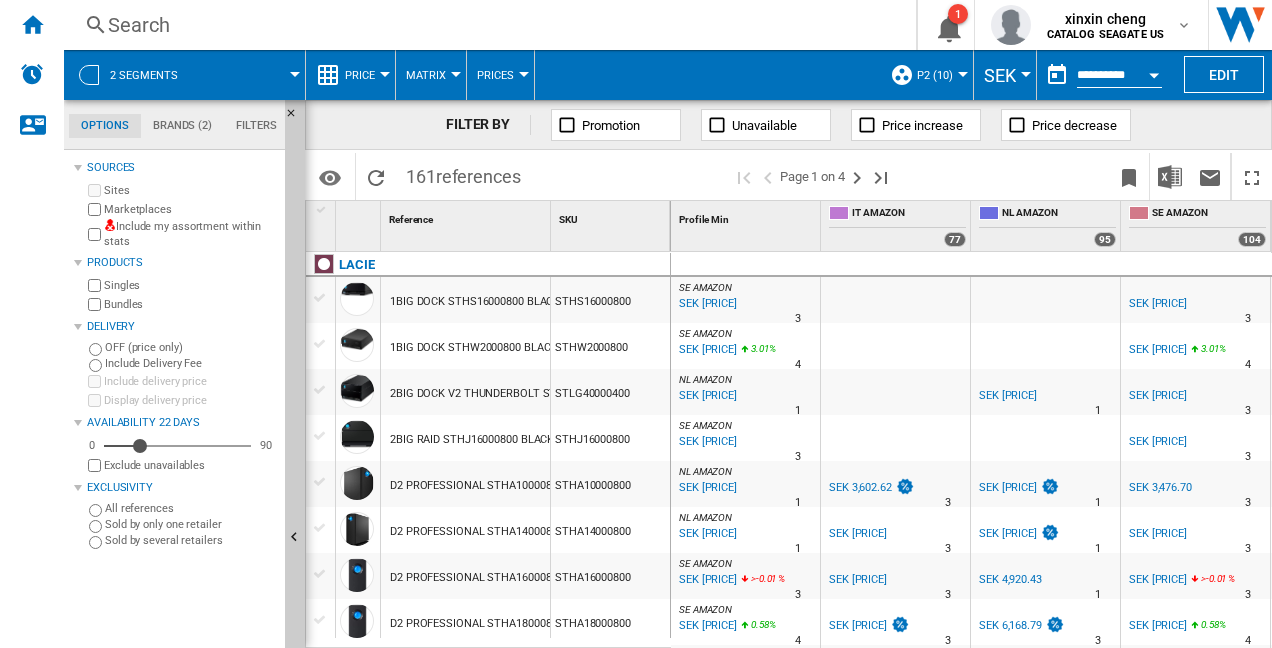 scroll, scrollTop: 0, scrollLeft: 4, axis: horizontal 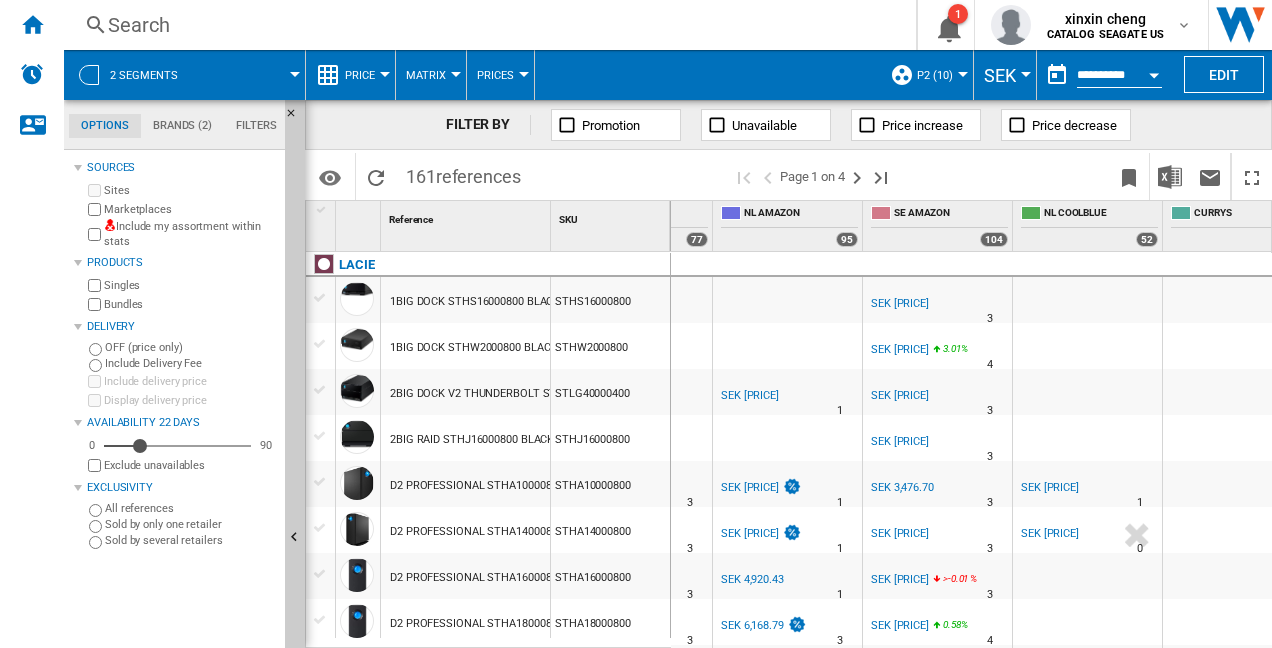 click on "SEK" at bounding box center [1005, 75] 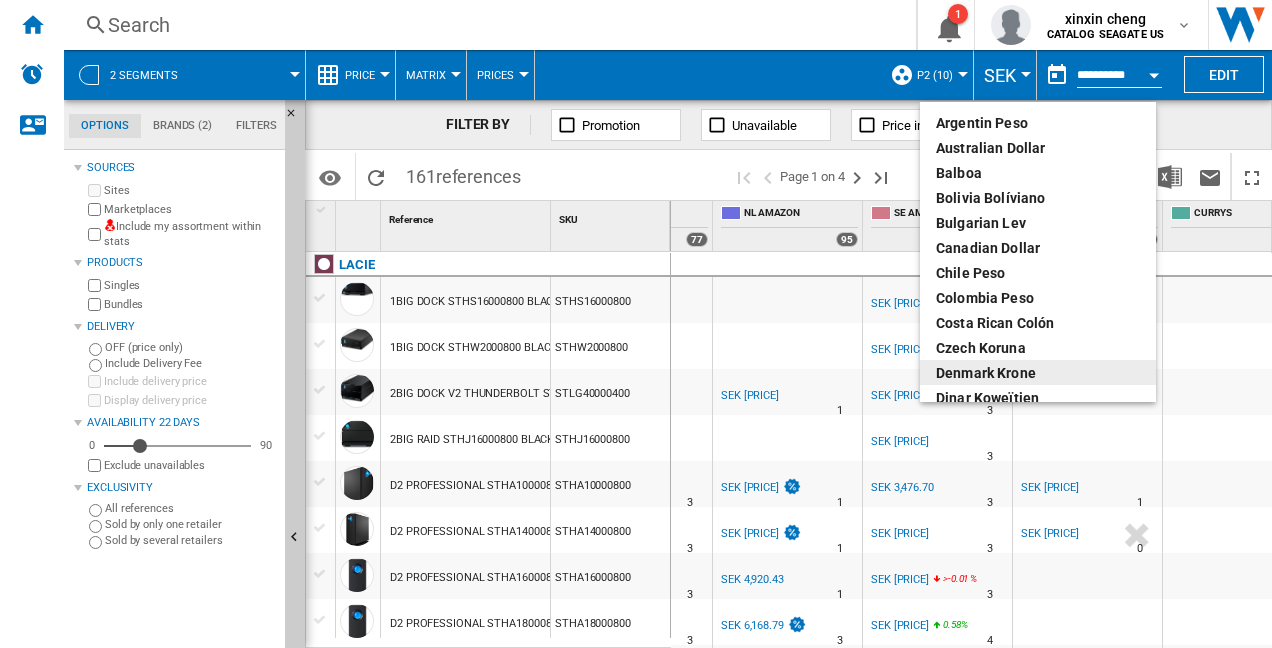 scroll, scrollTop: 300, scrollLeft: 0, axis: vertical 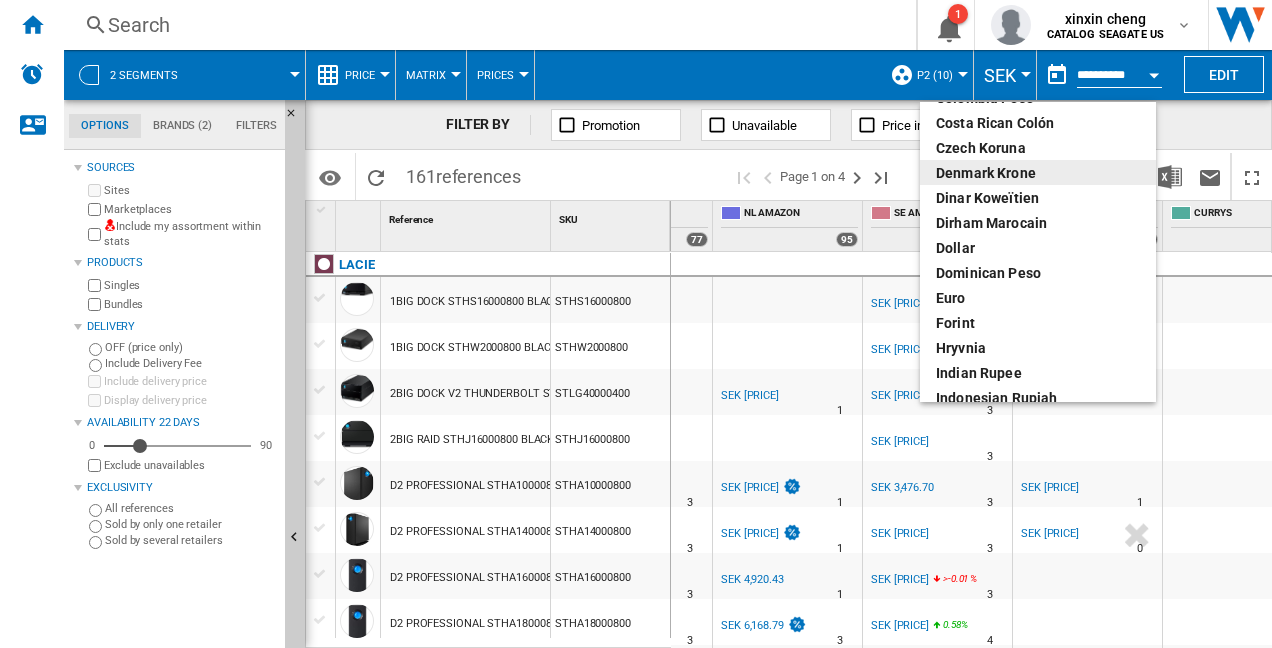 click on "Denmark Krone" at bounding box center (1038, 173) 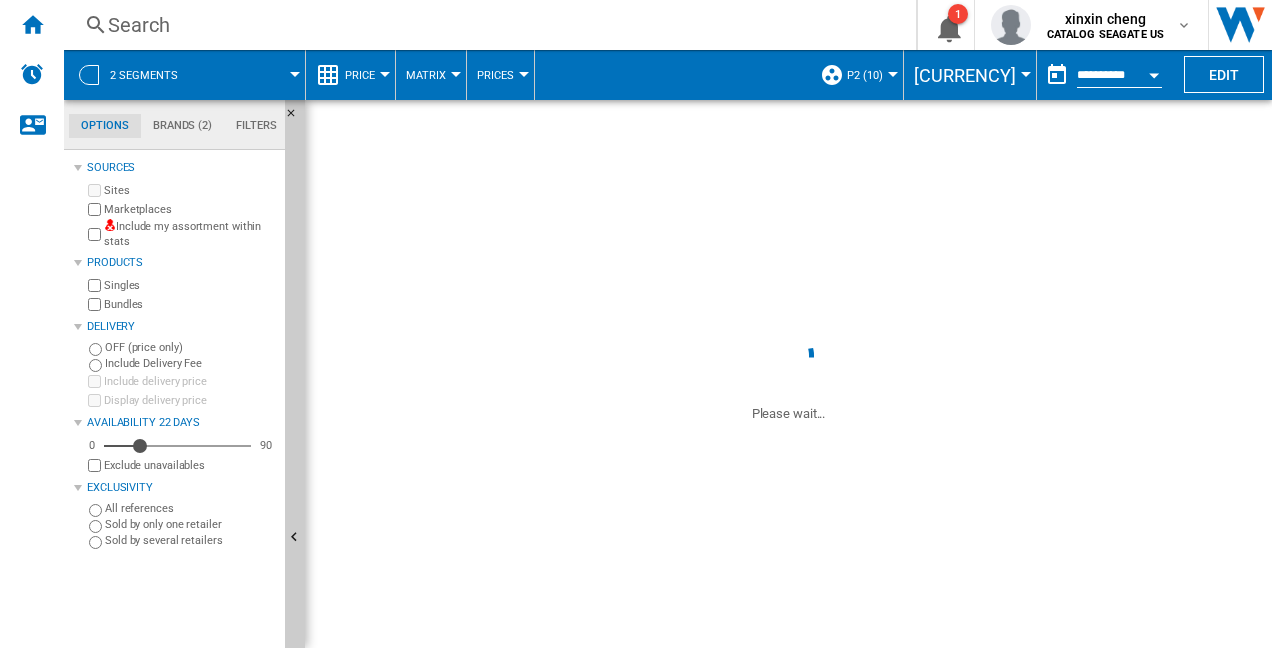 click on "DKK" at bounding box center [970, 75] 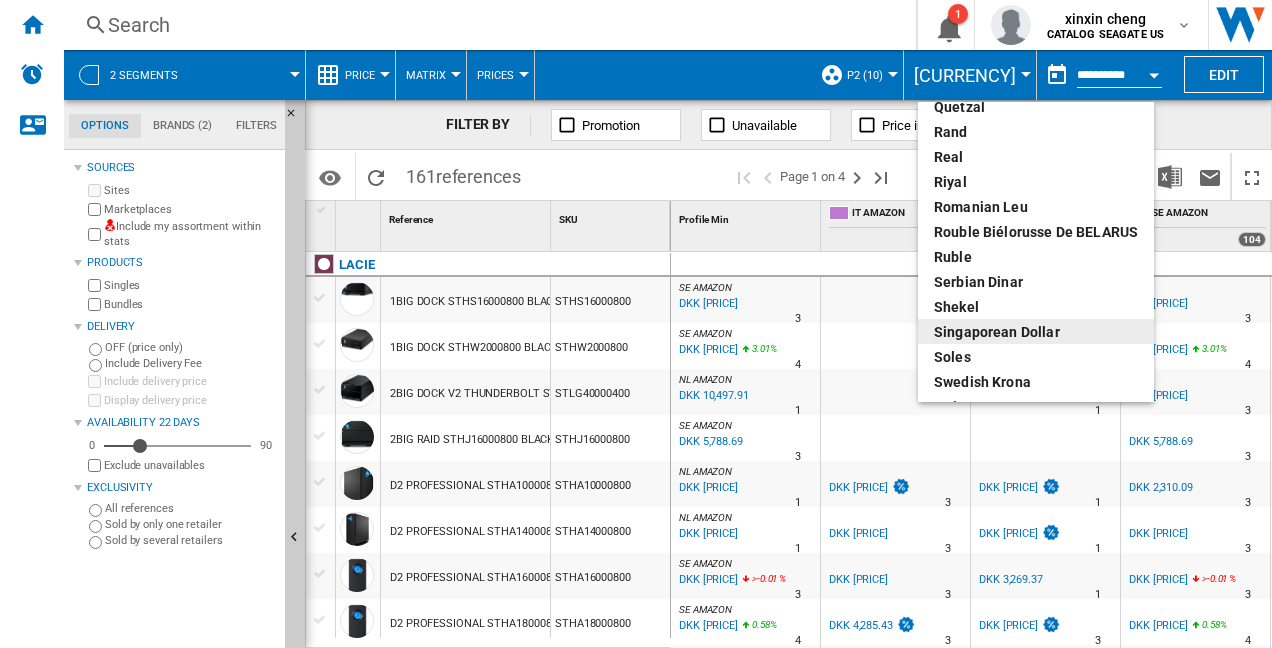 scroll, scrollTop: 966, scrollLeft: 0, axis: vertical 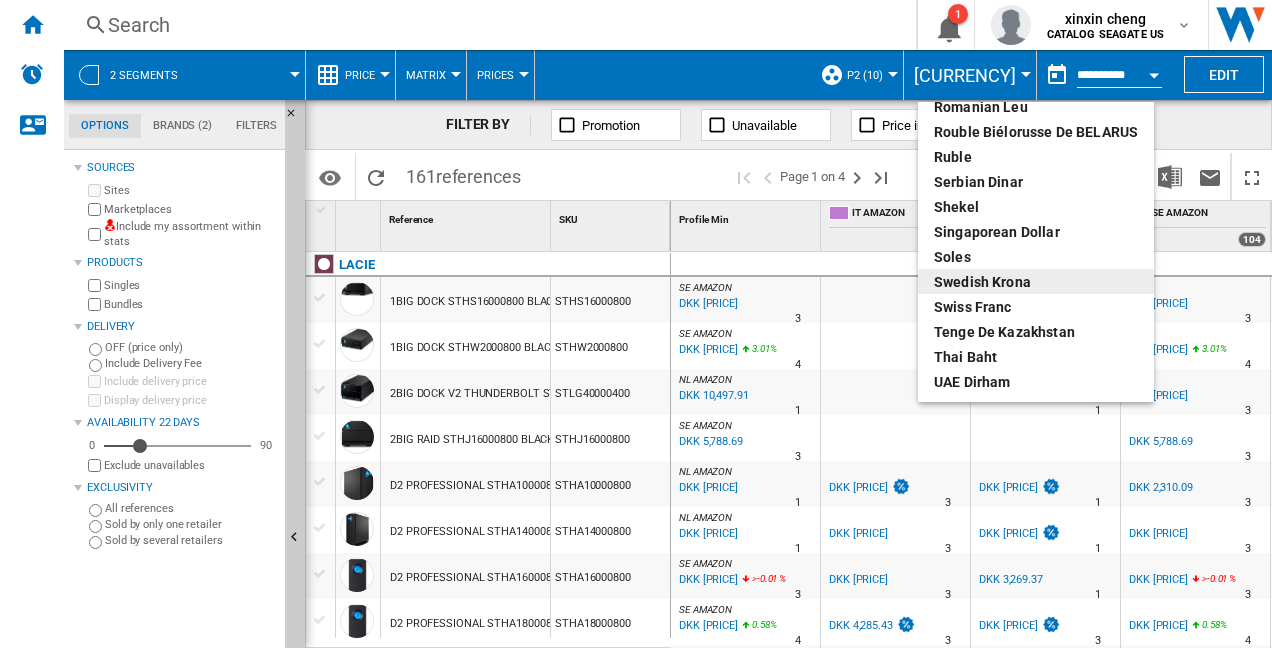 click on "Swedish Krona" at bounding box center [1036, 282] 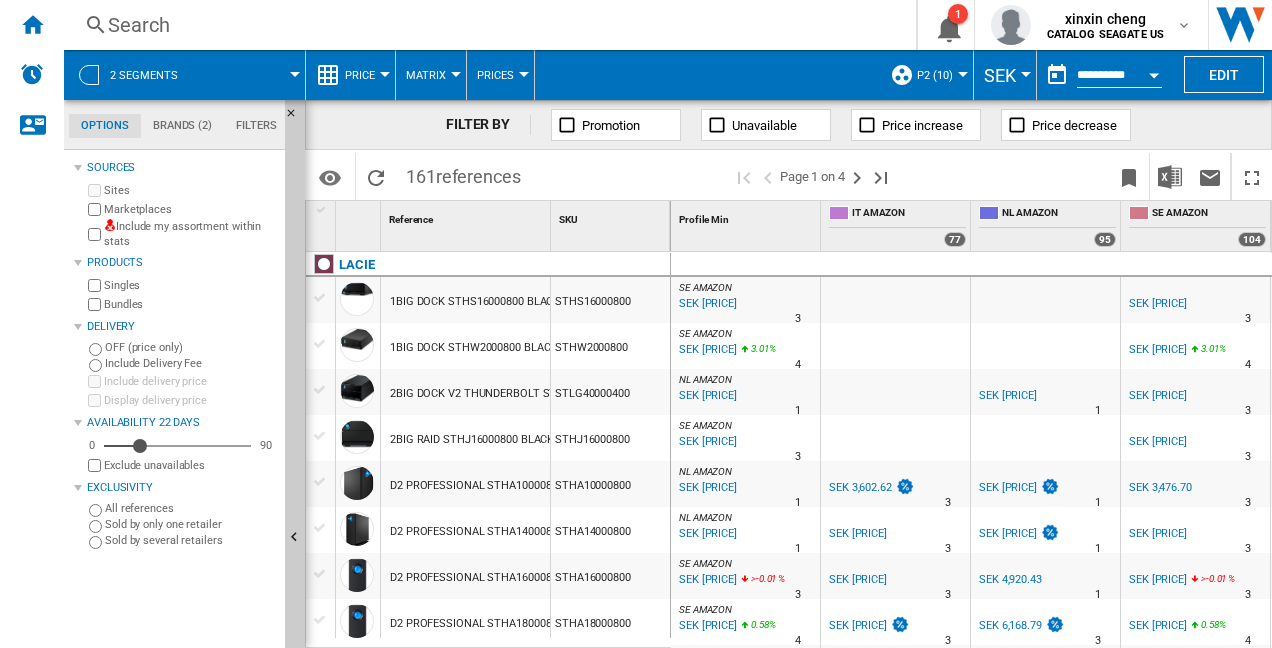 scroll, scrollTop: 0, scrollLeft: 74, axis: horizontal 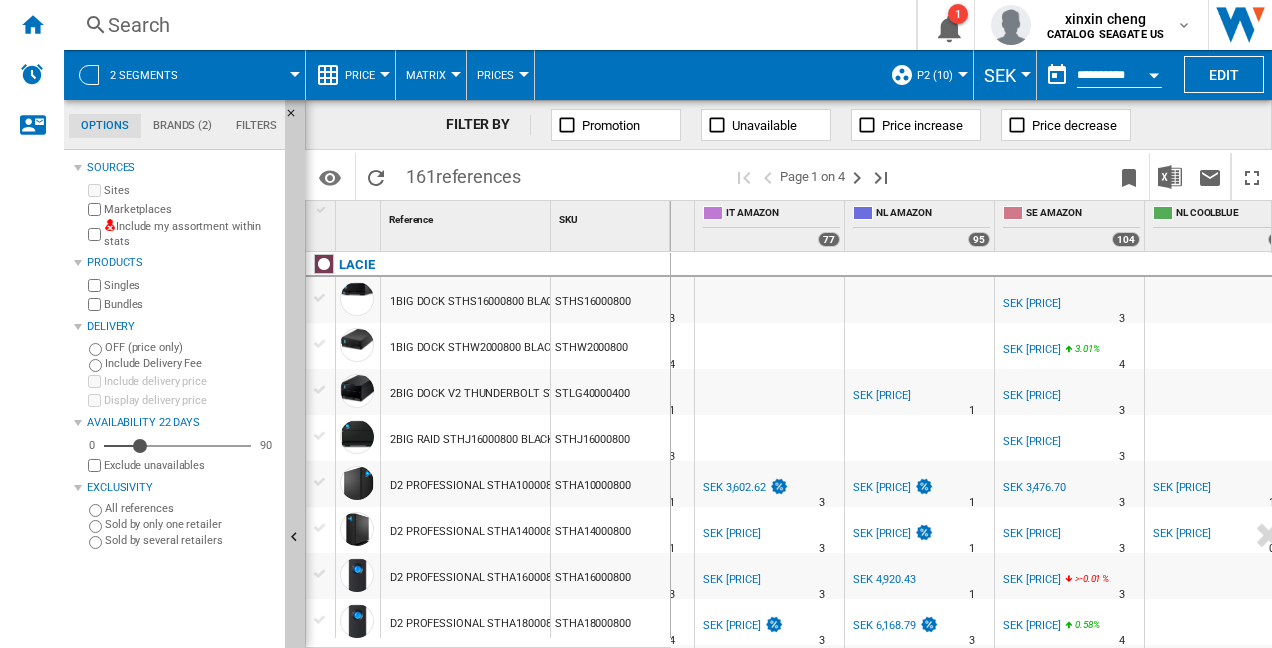 click on "SEK [PRICE]" at bounding box center [1032, 441] 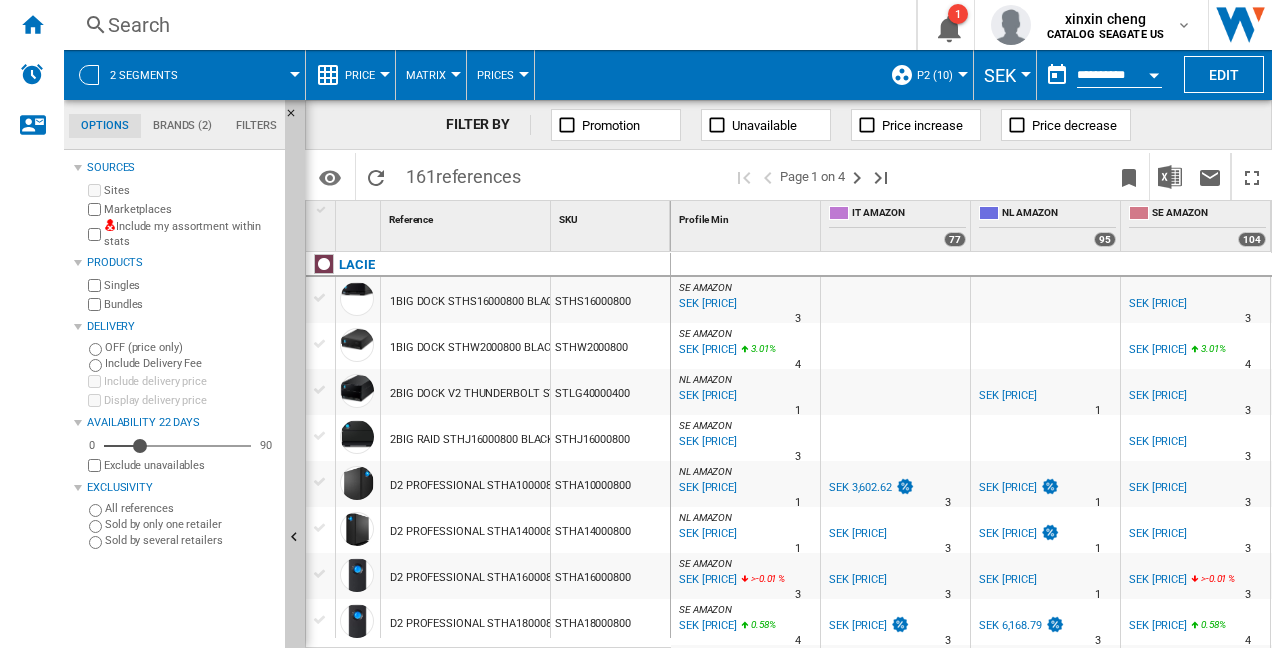 scroll, scrollTop: 0, scrollLeft: 0, axis: both 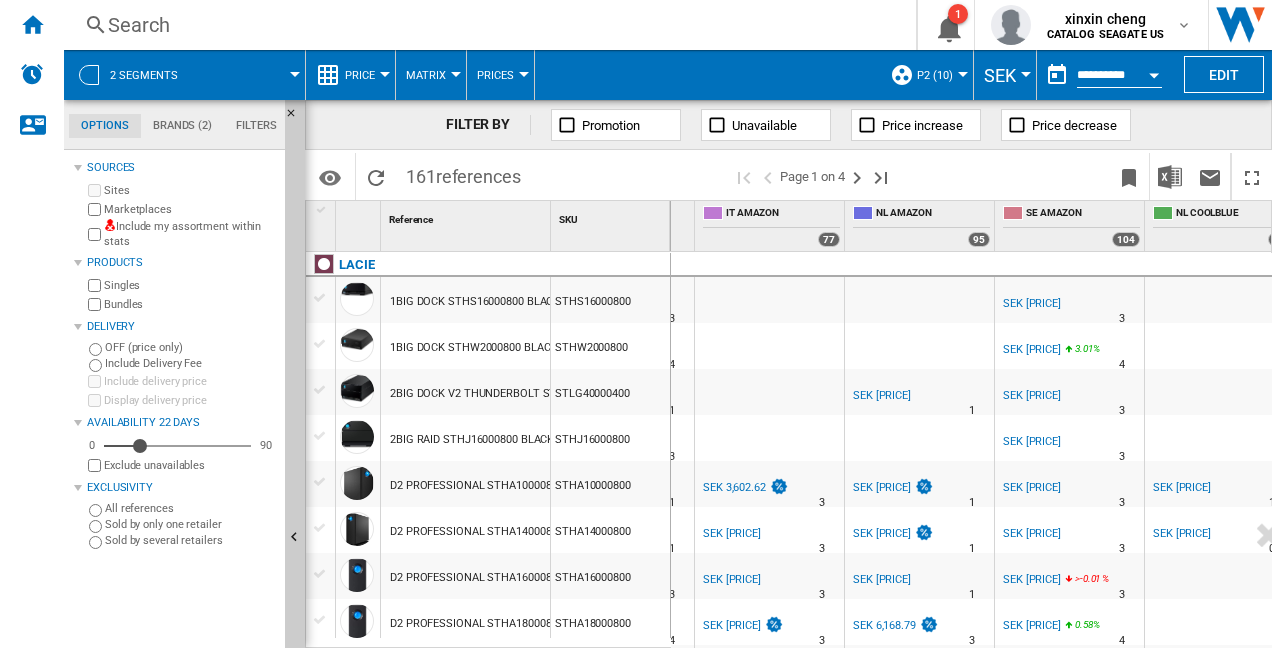 click on "SEK [PRICE]" at bounding box center [1032, 579] 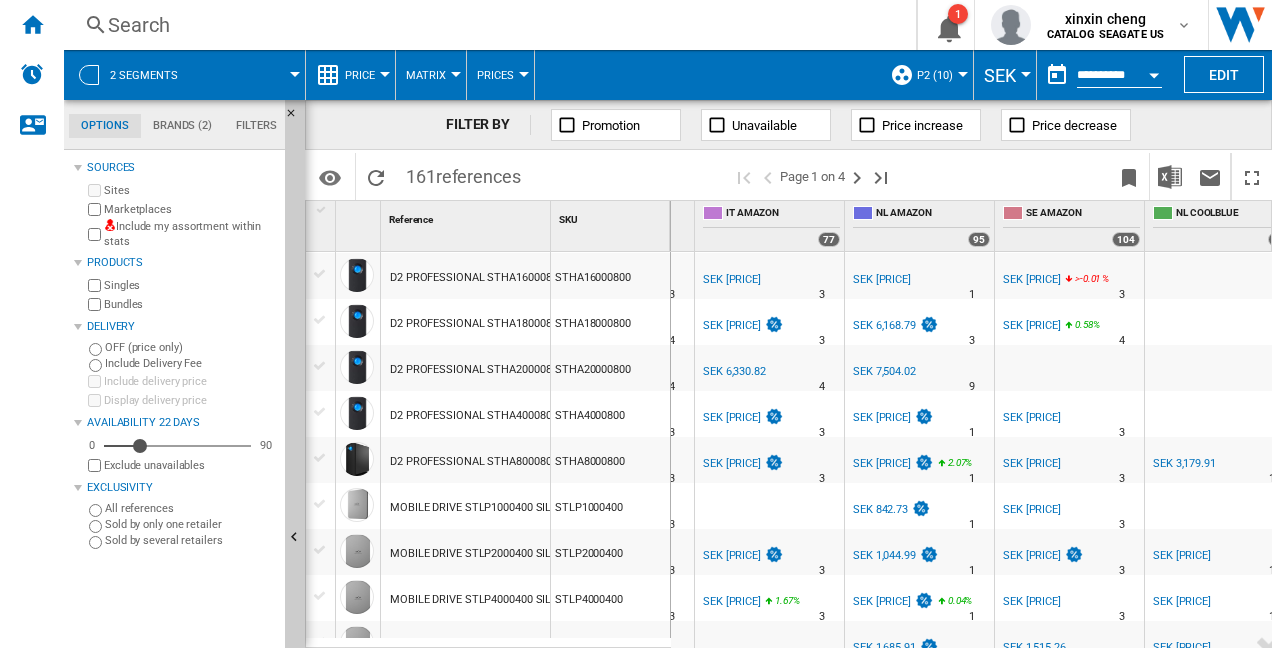 scroll, scrollTop: 500, scrollLeft: 126, axis: both 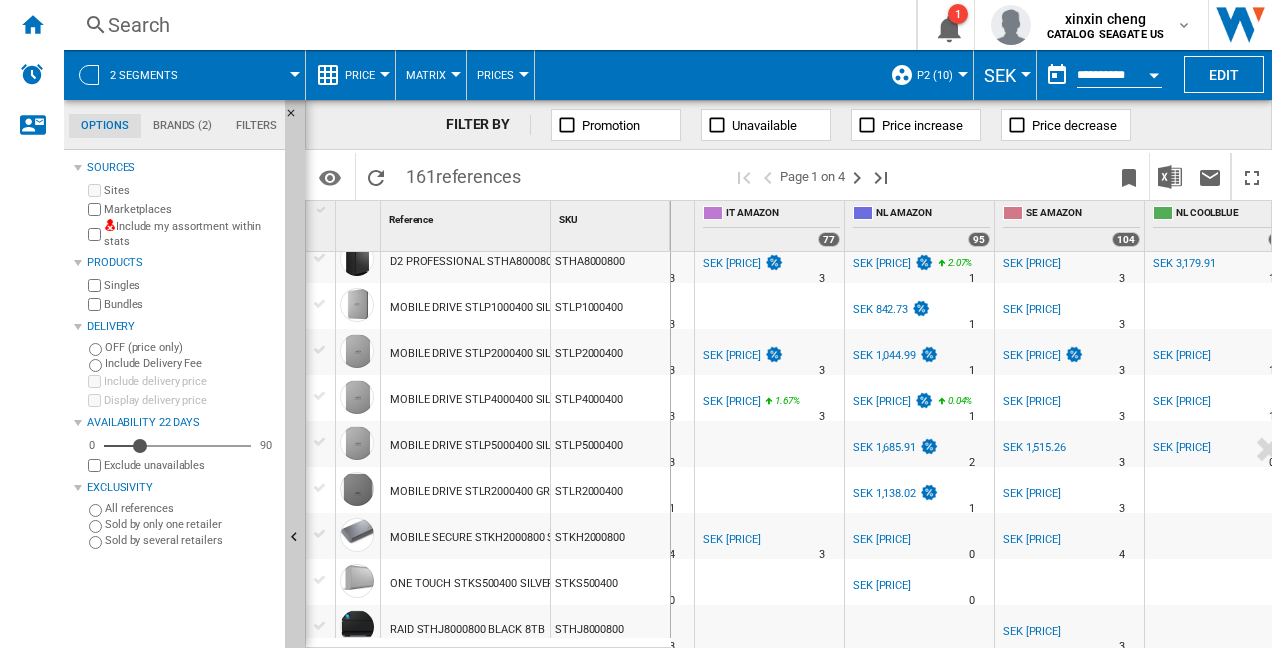 click on "SEK [PRICE]" at bounding box center [1032, 631] 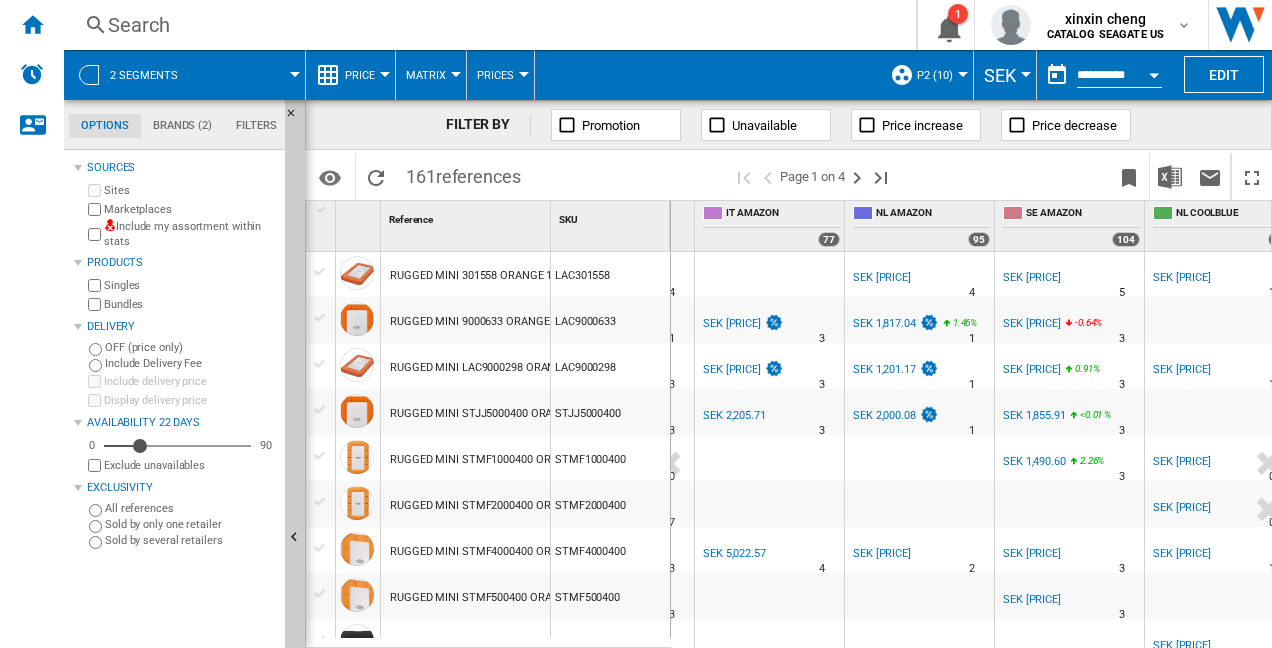 scroll, scrollTop: 1100, scrollLeft: 126, axis: both 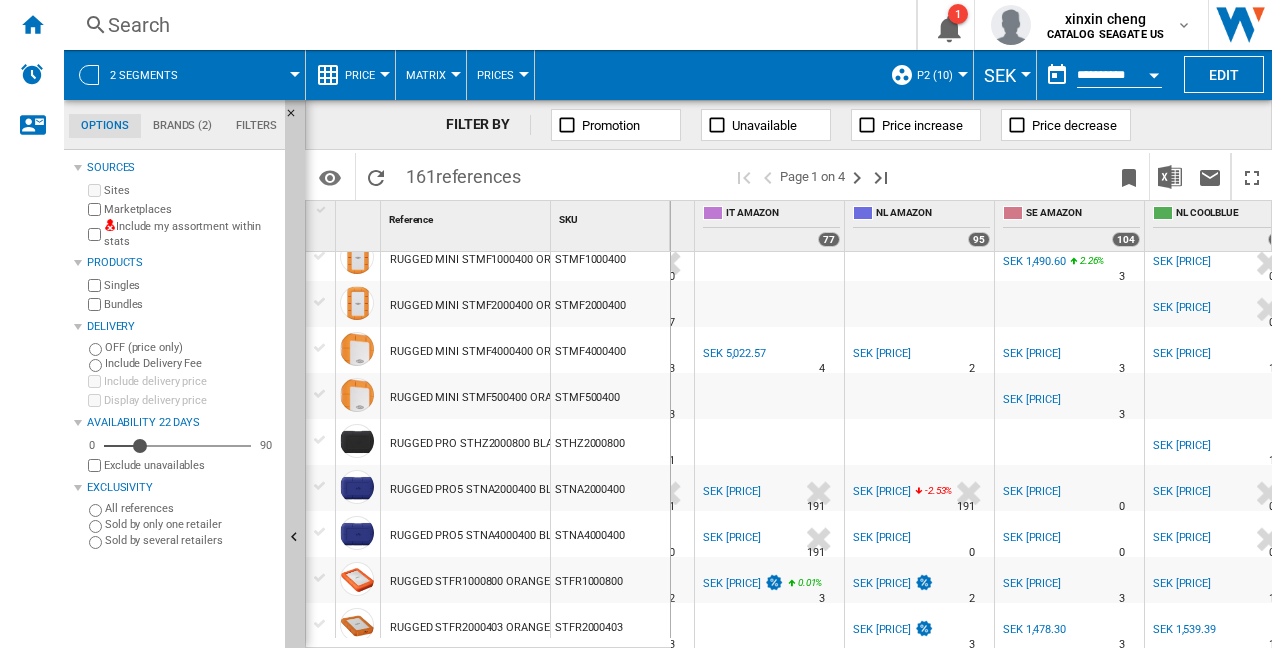 click on "SEK [PRICE]" at bounding box center (1032, 491) 